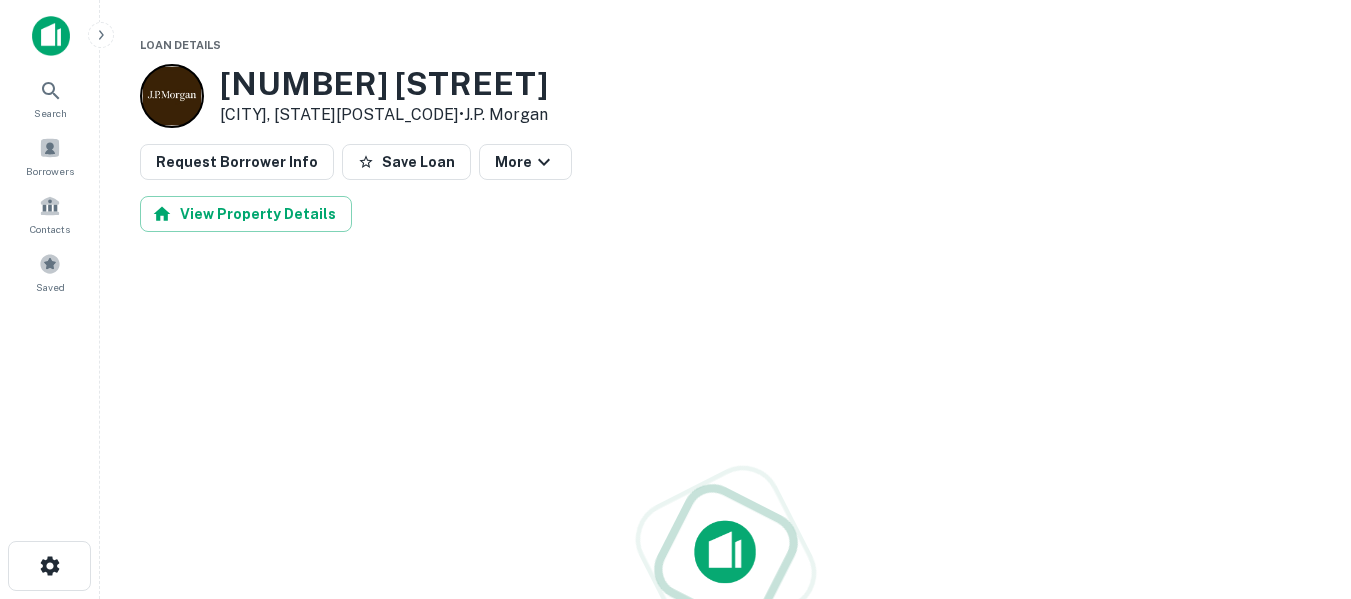 scroll, scrollTop: 0, scrollLeft: 0, axis: both 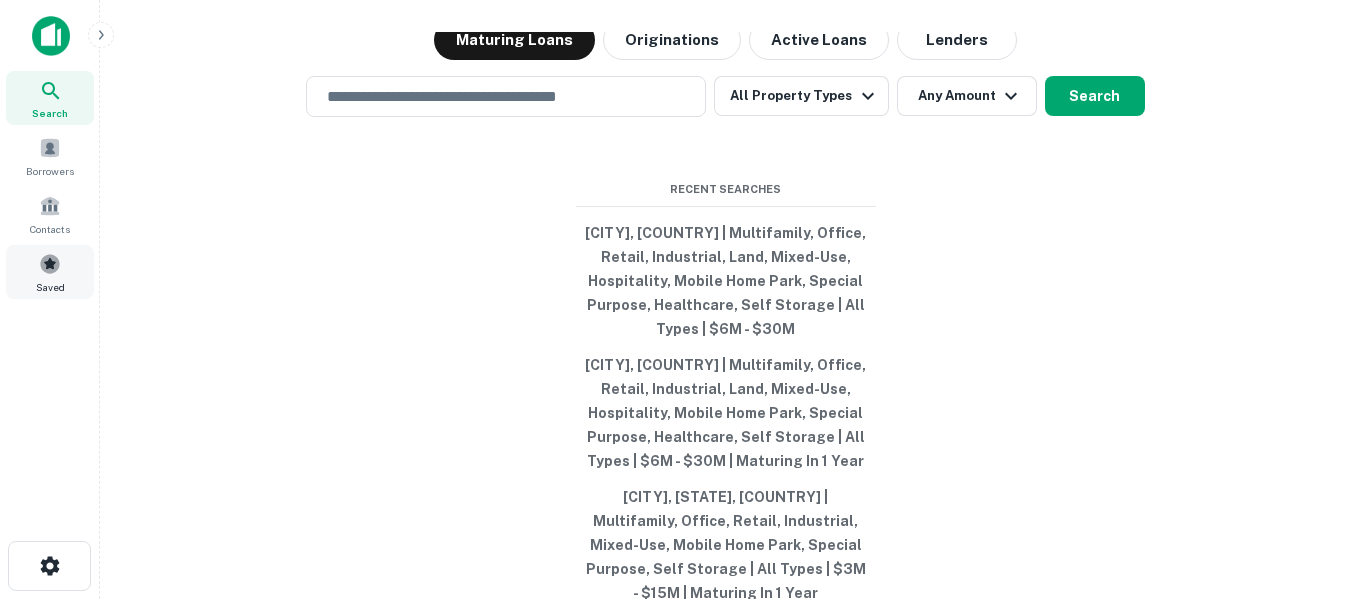 click at bounding box center [50, 264] 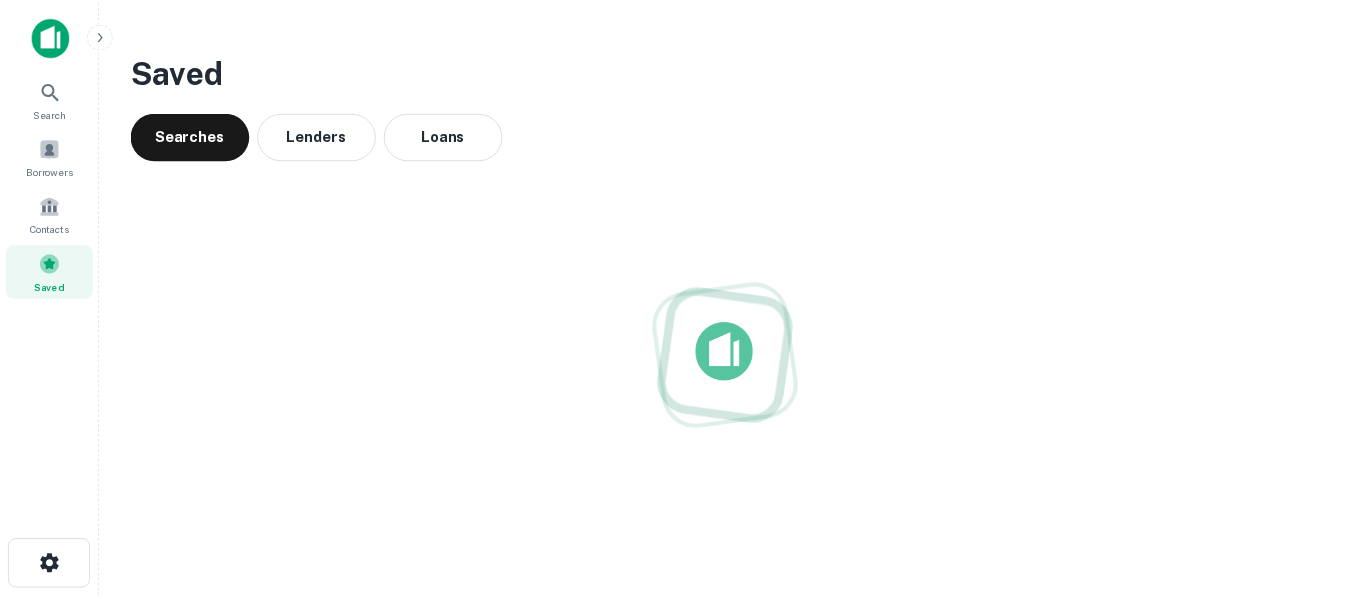 scroll, scrollTop: 0, scrollLeft: 0, axis: both 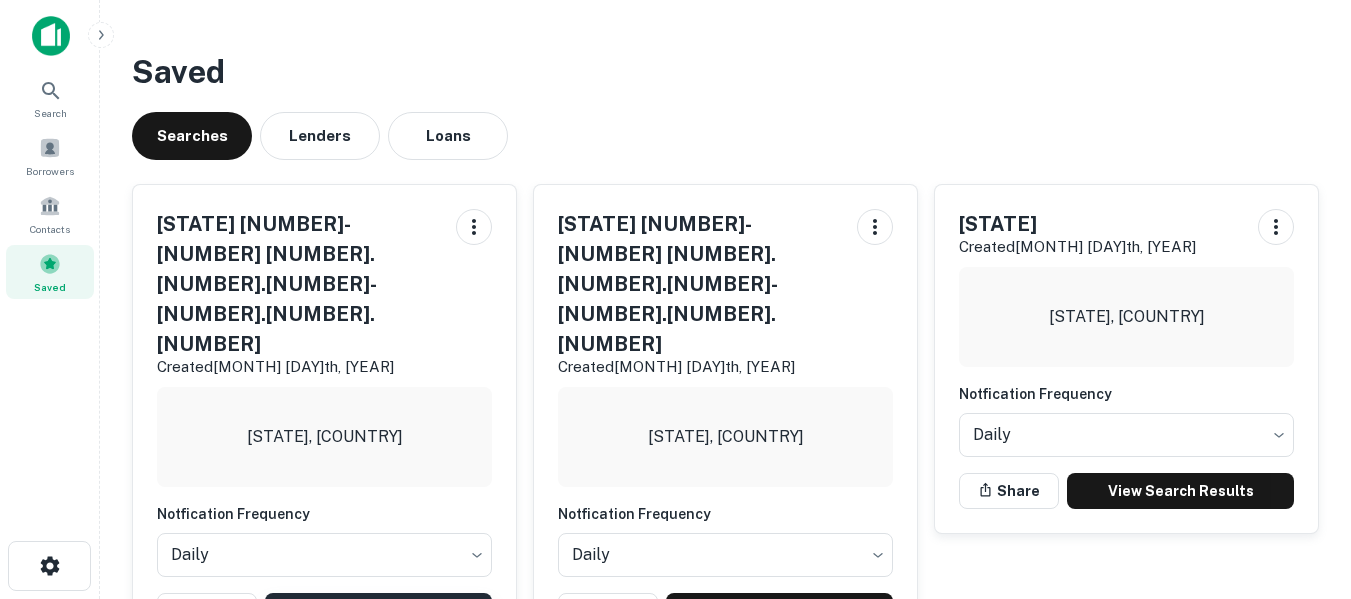 click on "View Search Results" at bounding box center [378, 611] 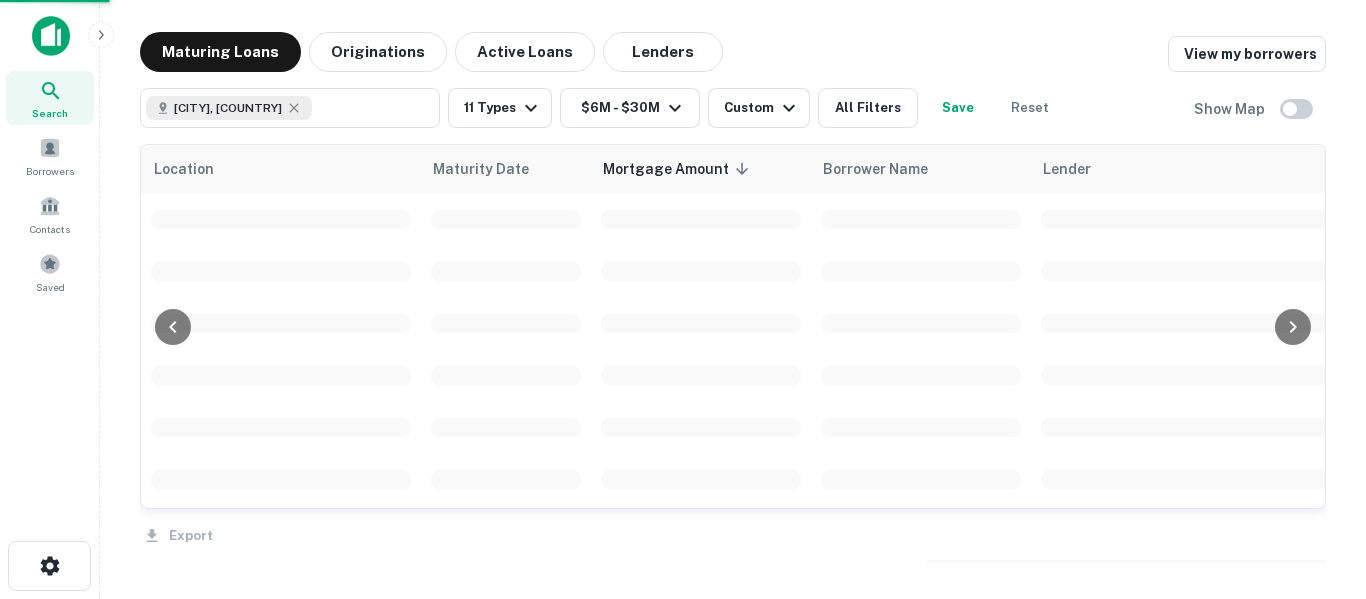scroll, scrollTop: 0, scrollLeft: 0, axis: both 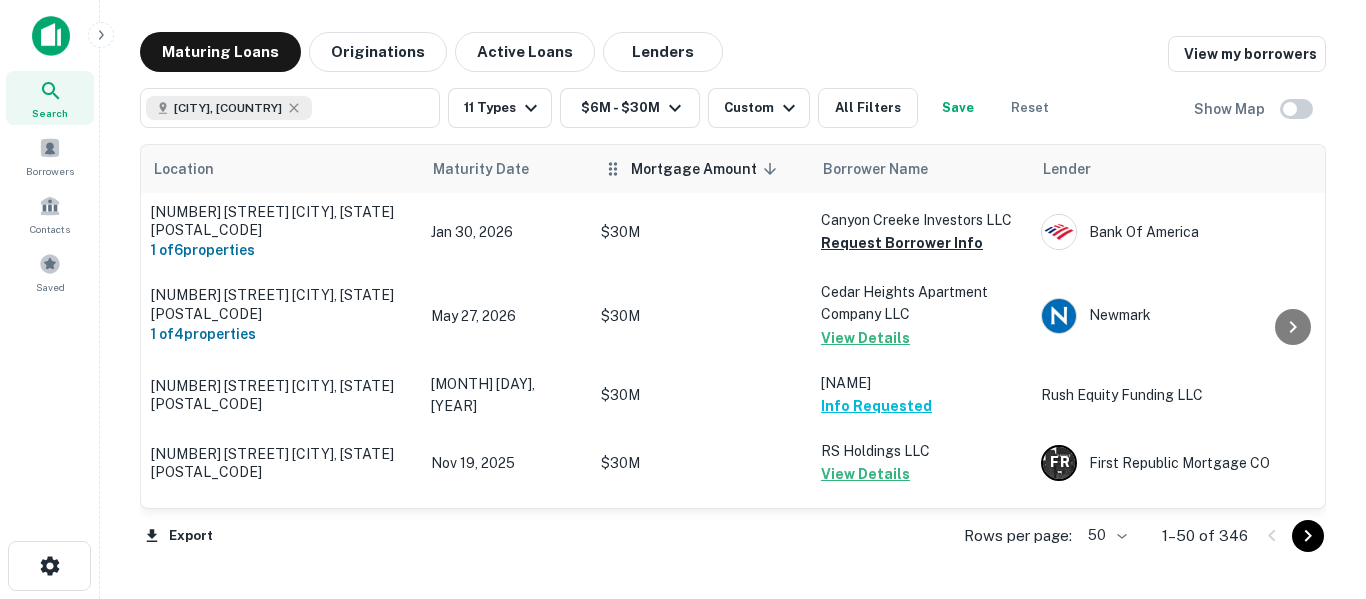click on "Mortgage Amount sorted descending" at bounding box center [707, 169] 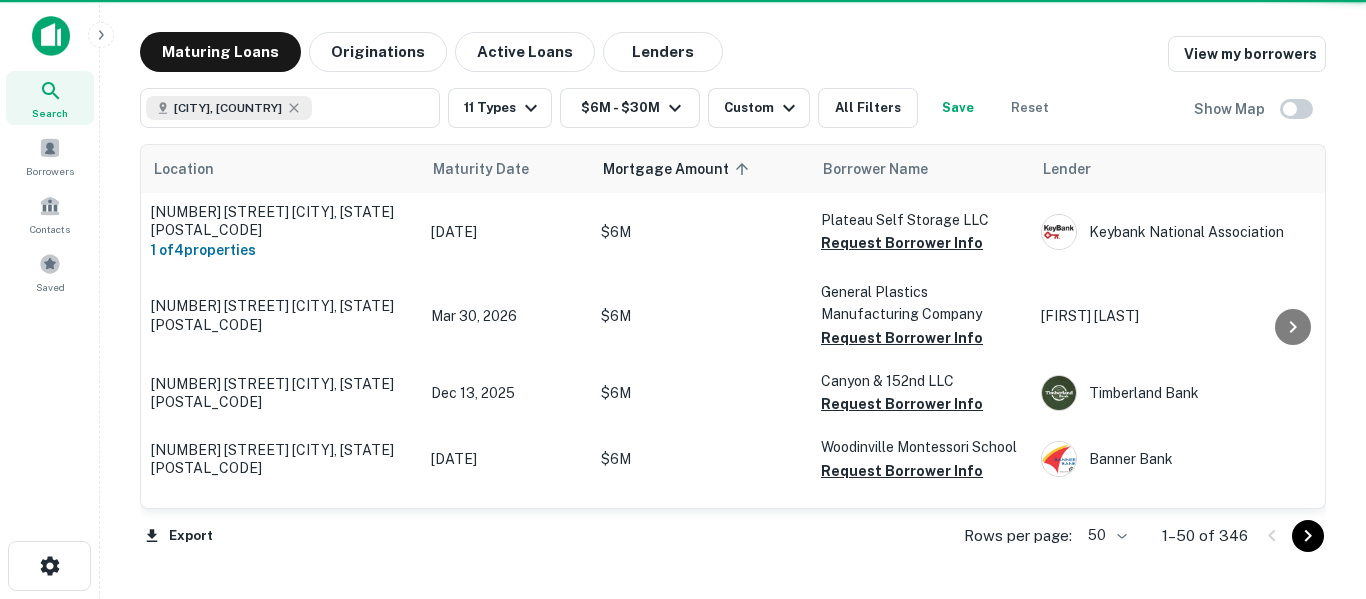click on "Mortgage Amount sorted ascending" at bounding box center (679, 169) 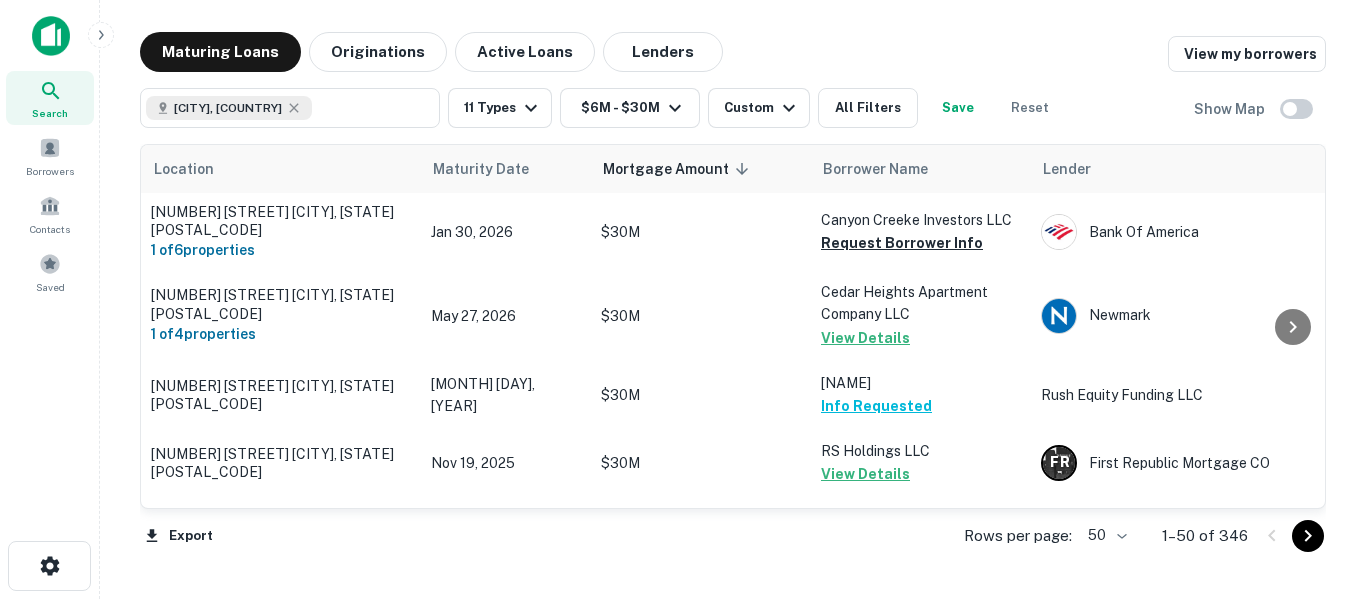 scroll, scrollTop: 700, scrollLeft: 0, axis: vertical 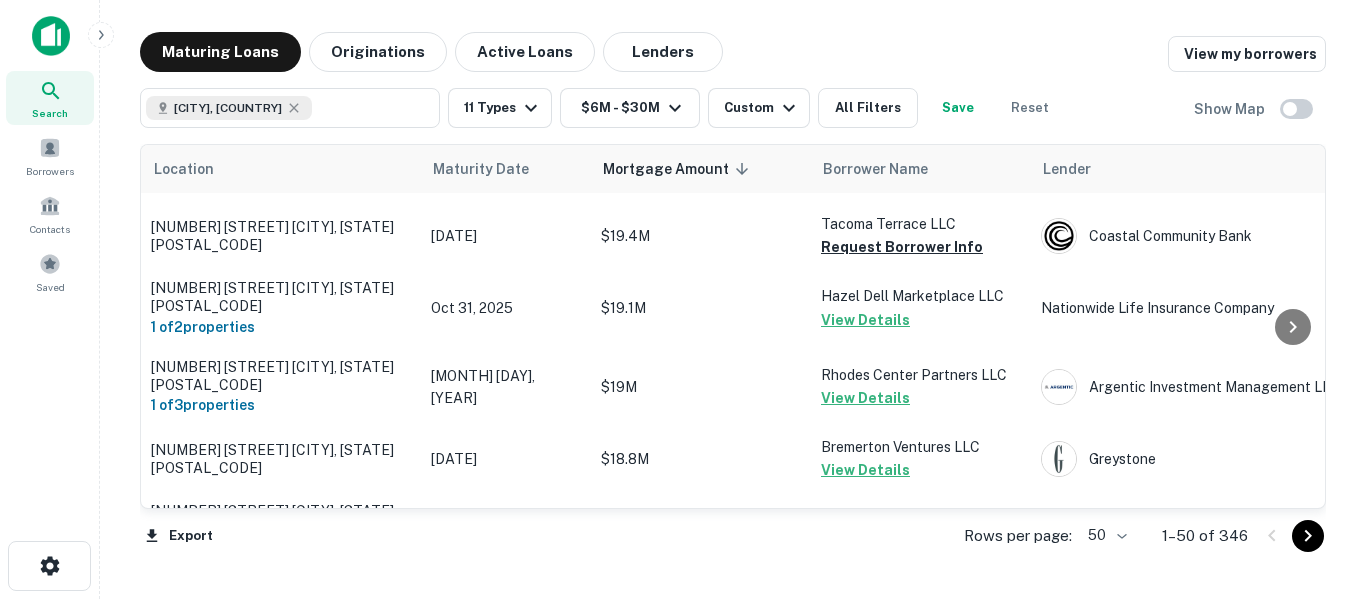click 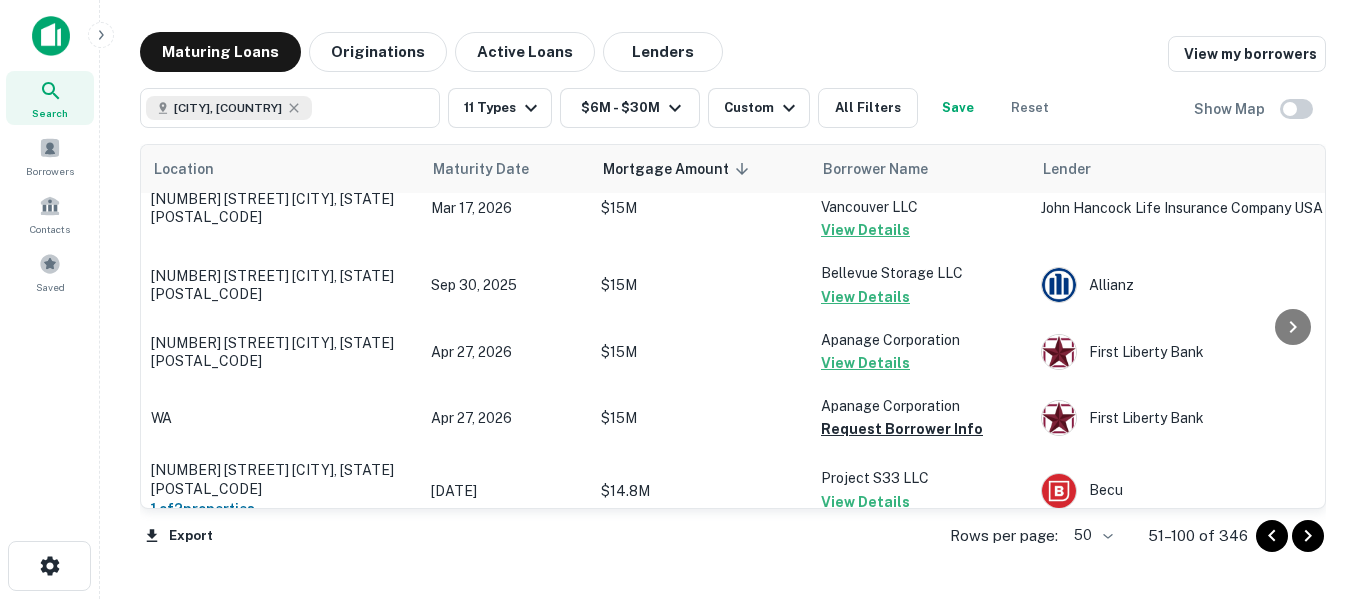 scroll, scrollTop: 3336, scrollLeft: 0, axis: vertical 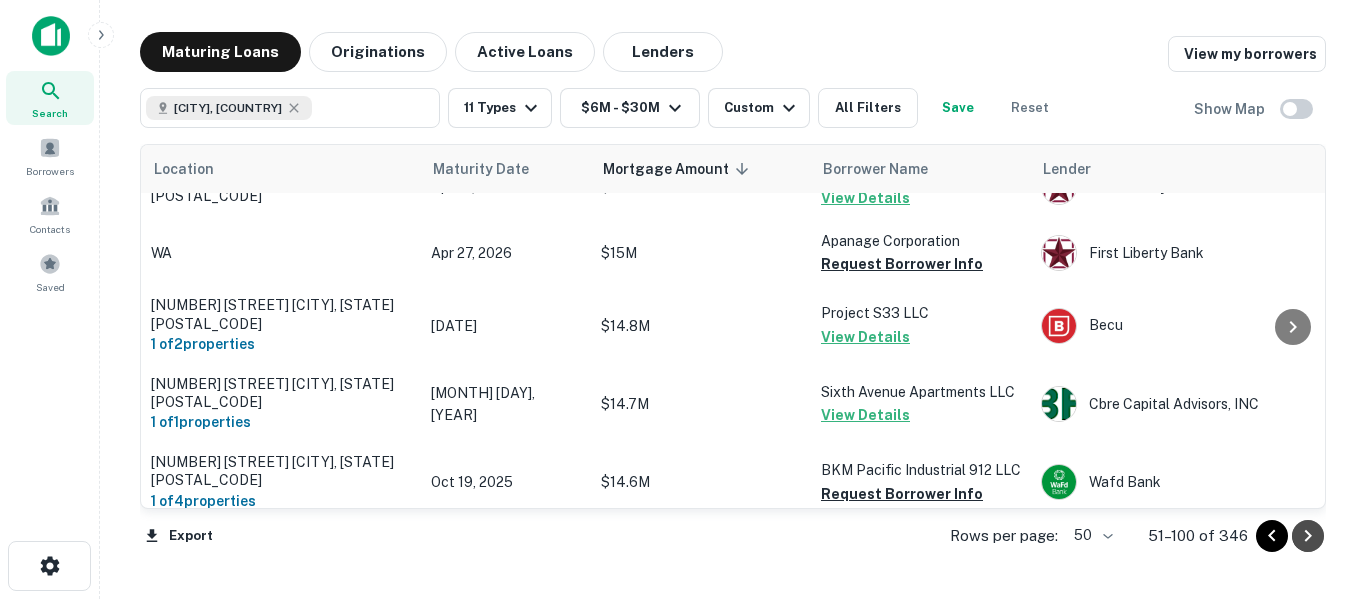 click 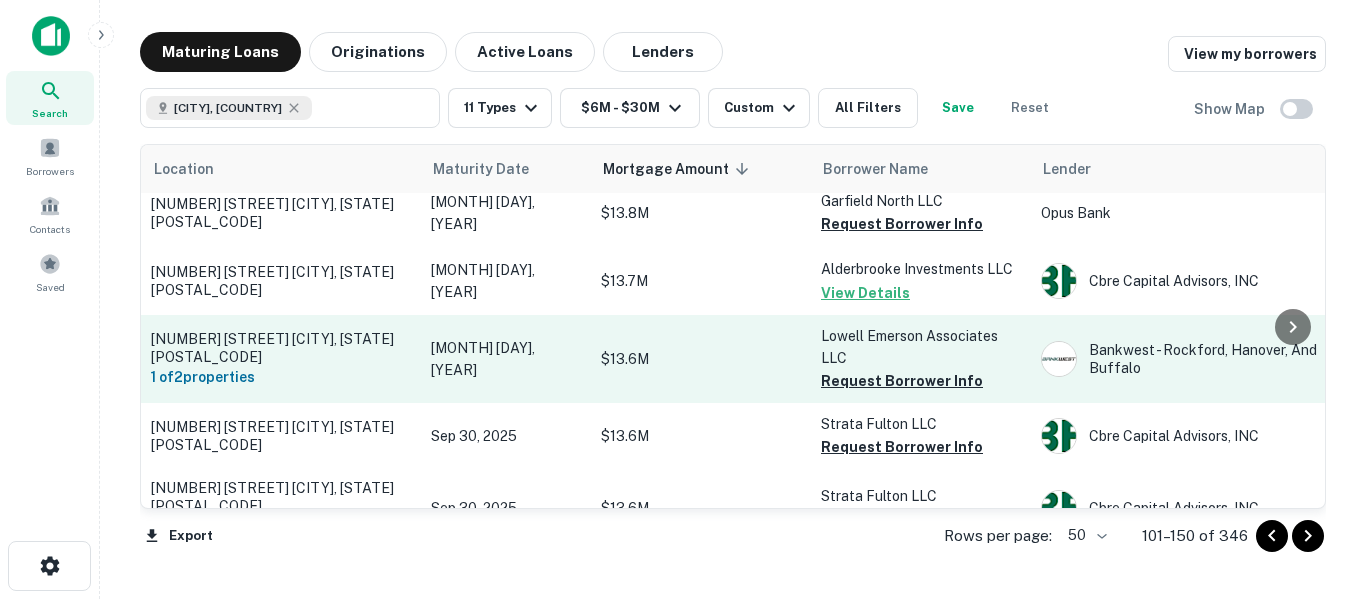 scroll, scrollTop: 1447, scrollLeft: 0, axis: vertical 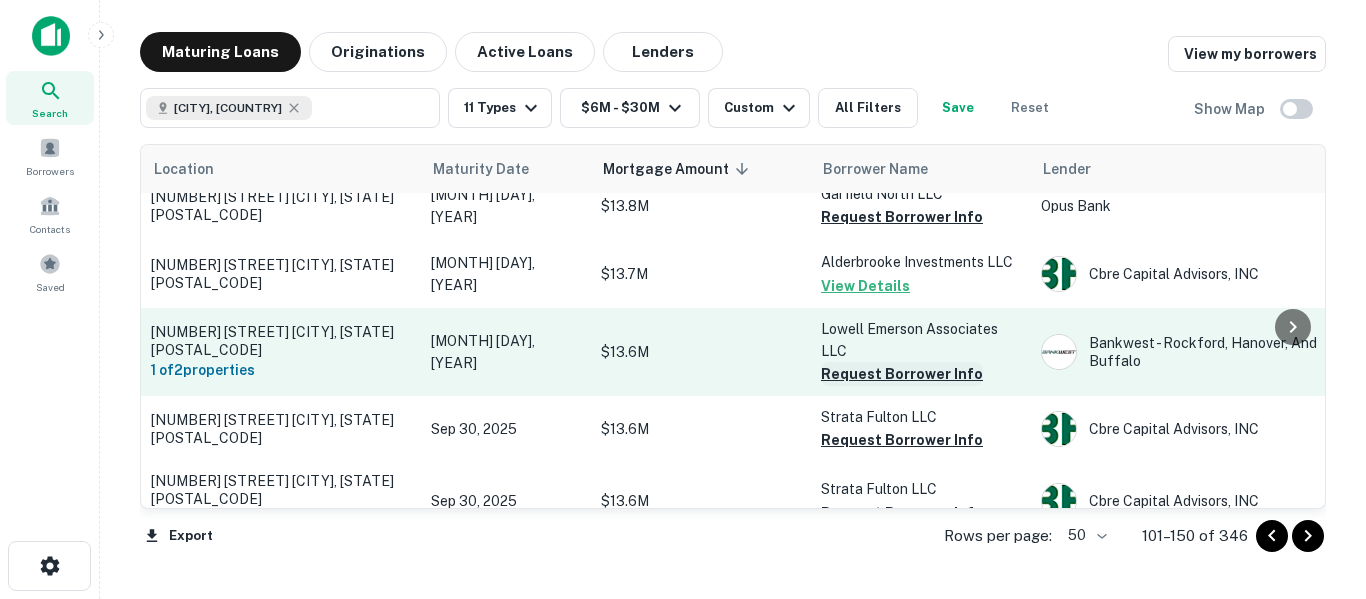 click on "Request Borrower Info" at bounding box center (902, 374) 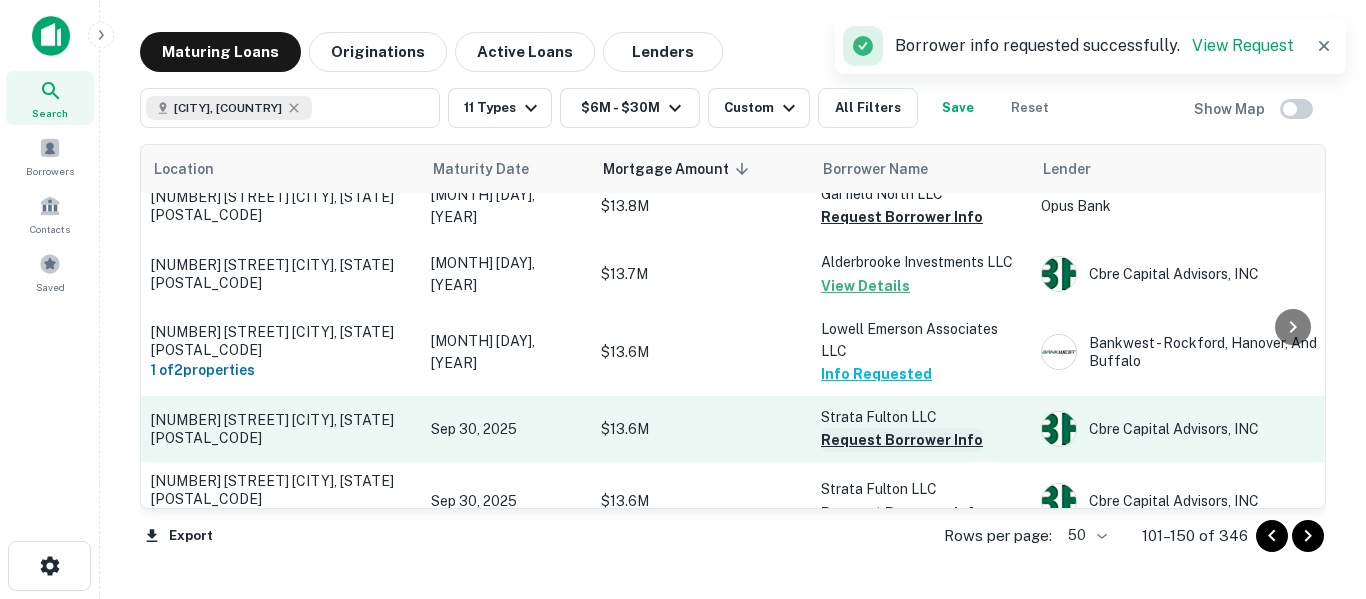 click on "Request Borrower Info" at bounding box center [902, 440] 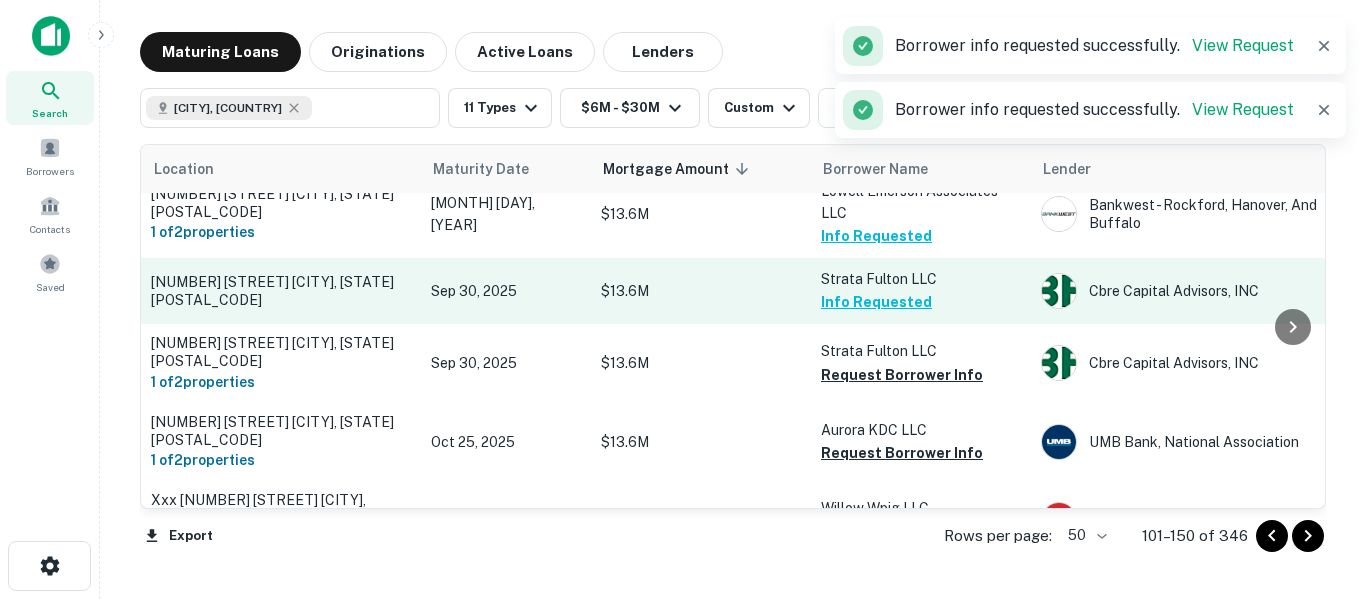 scroll, scrollTop: 1647, scrollLeft: 0, axis: vertical 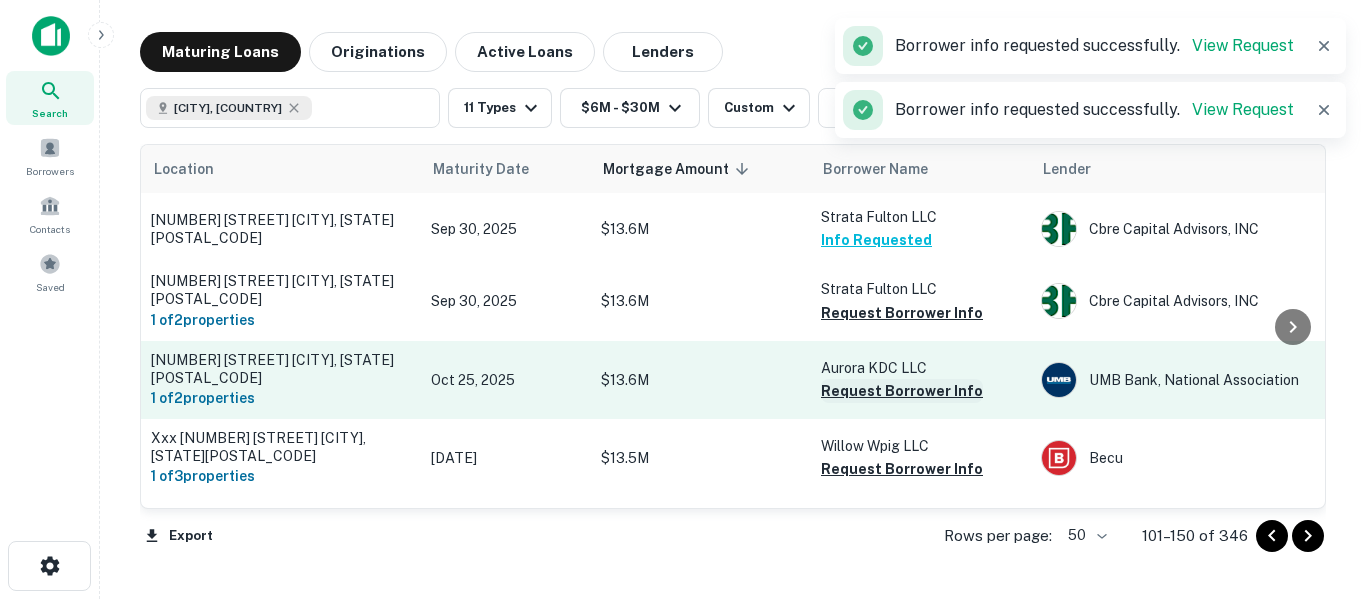 click on "Request Borrower Info" at bounding box center (902, 391) 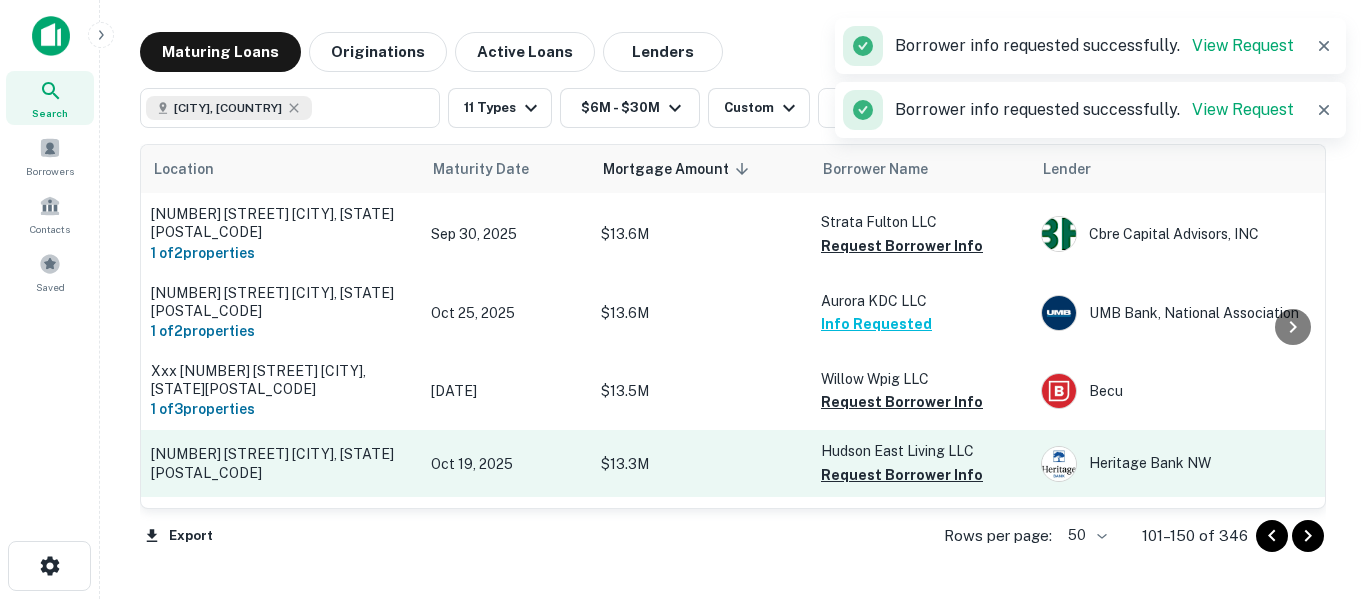 scroll, scrollTop: 1747, scrollLeft: 0, axis: vertical 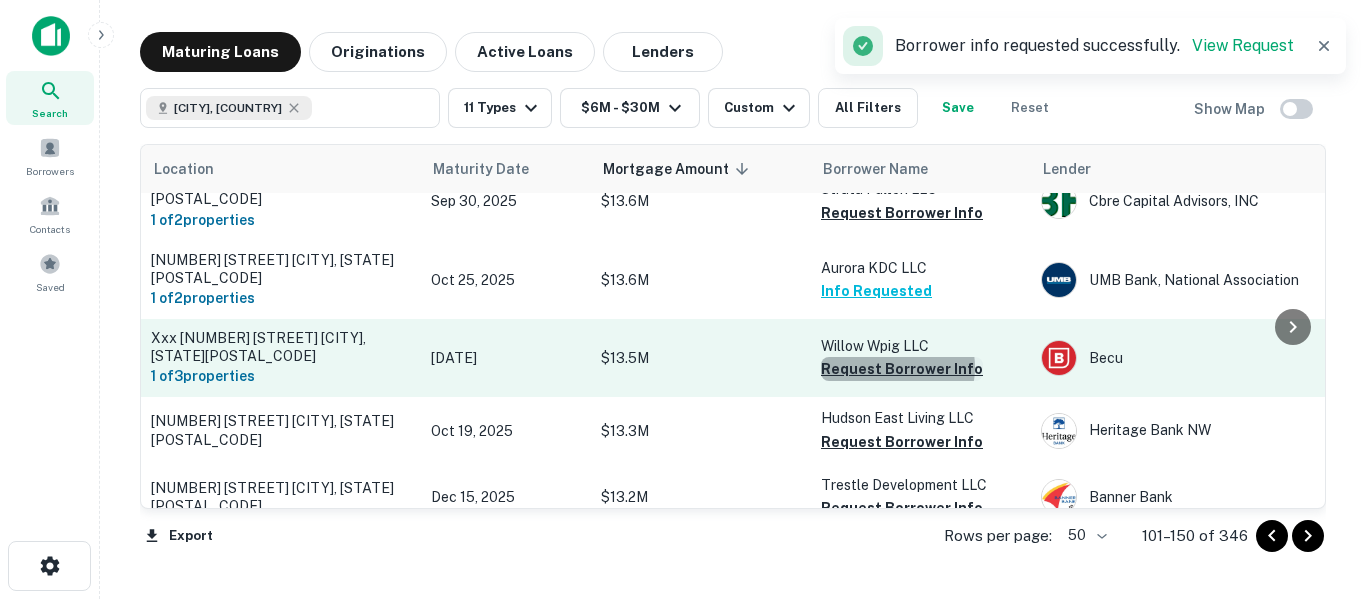 click on "Request Borrower Info" at bounding box center (902, 369) 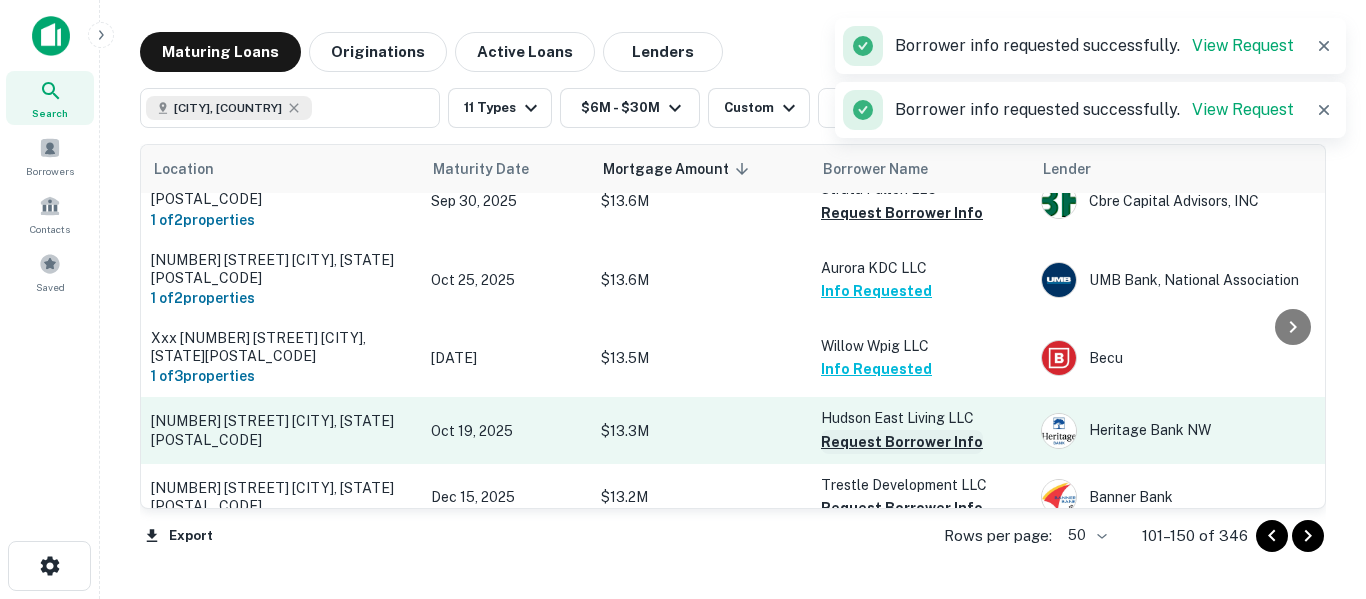 click on "Request Borrower Info" at bounding box center (902, 442) 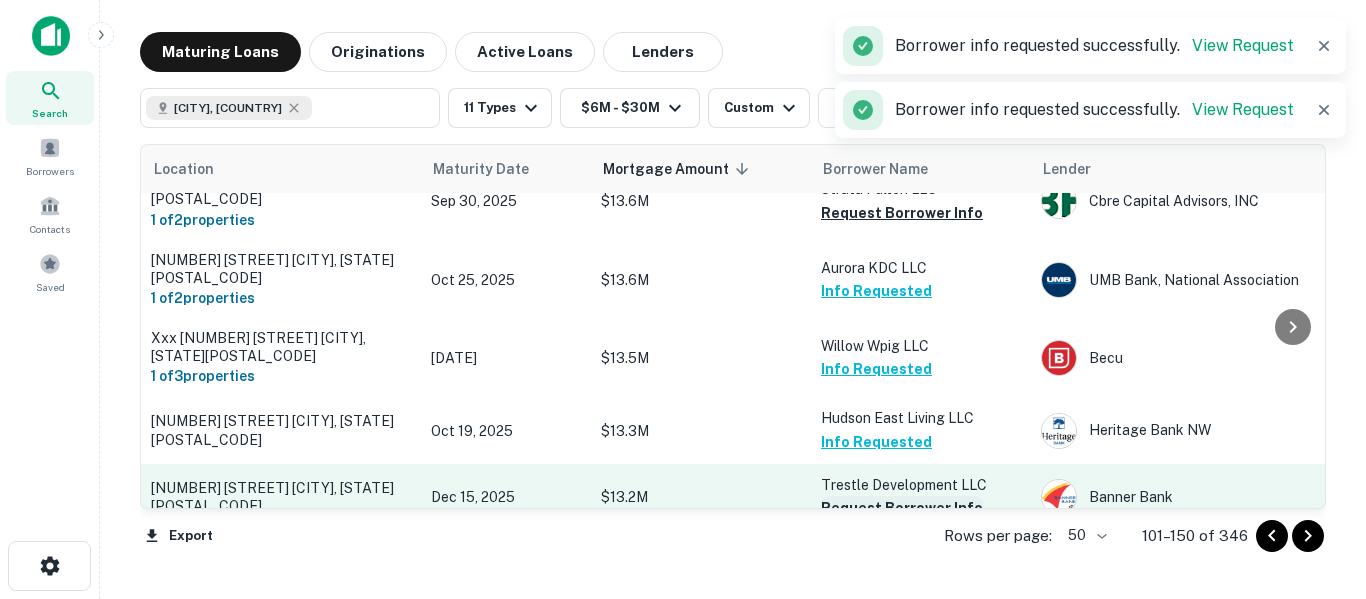 click on "Request Borrower Info" at bounding box center [902, 508] 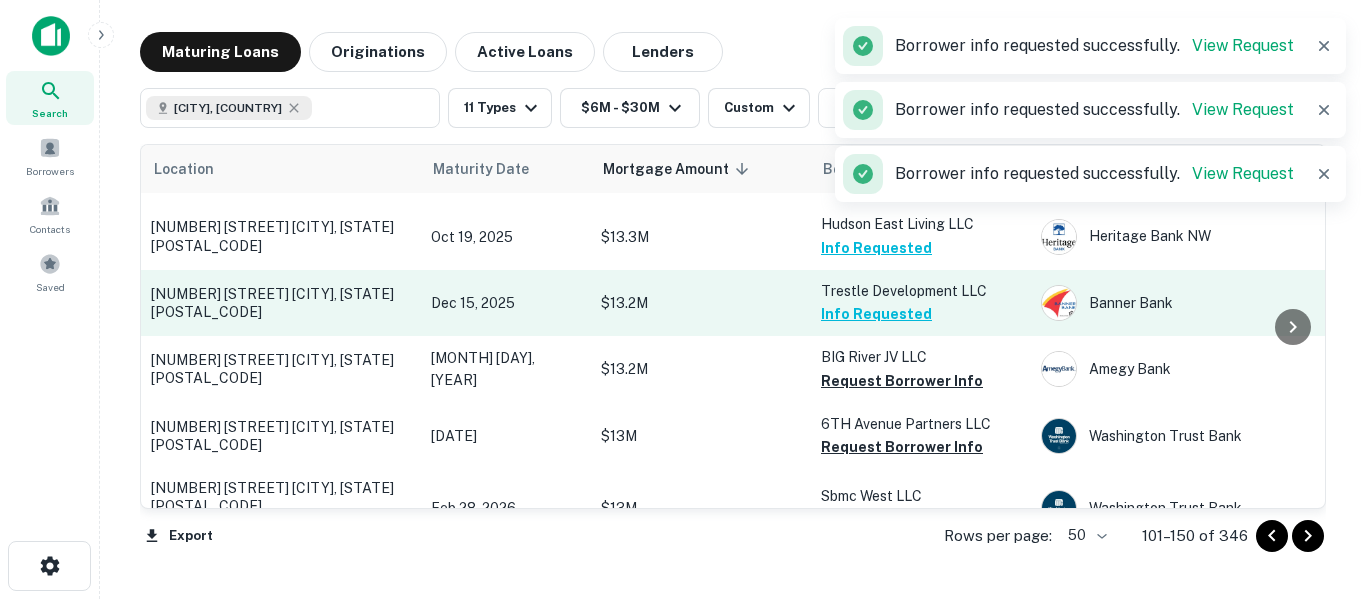 scroll, scrollTop: 1947, scrollLeft: 0, axis: vertical 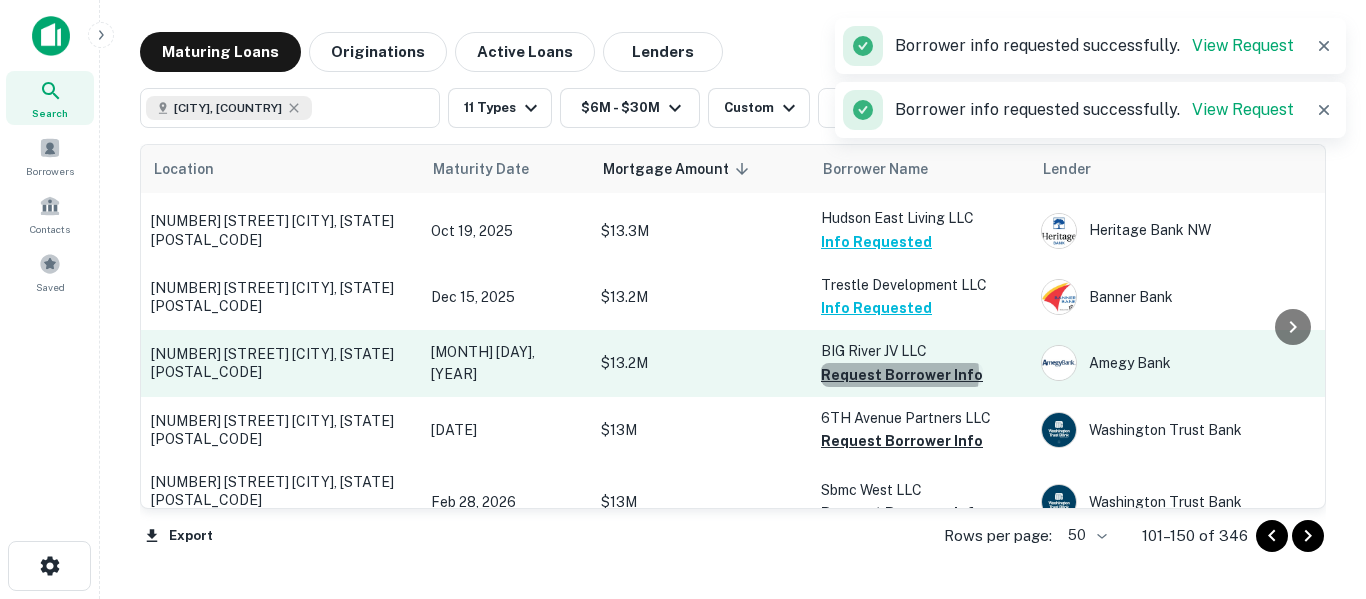 click on "Request Borrower Info" at bounding box center [902, 375] 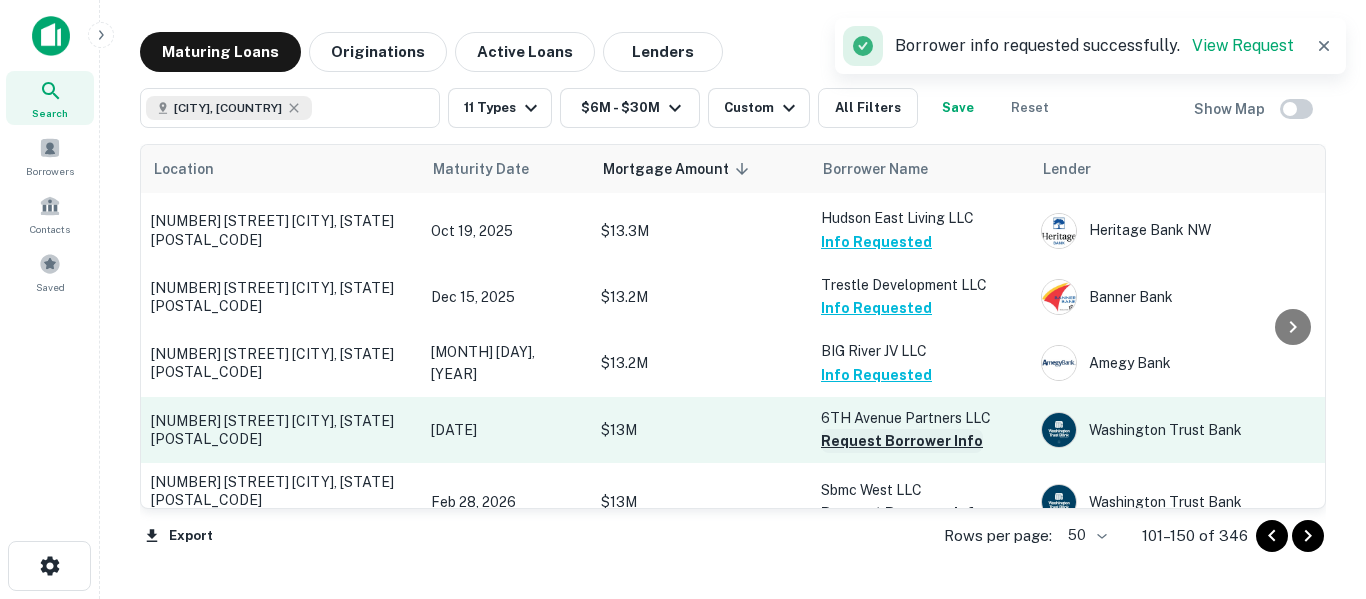 click on "Request Borrower Info" at bounding box center (902, 441) 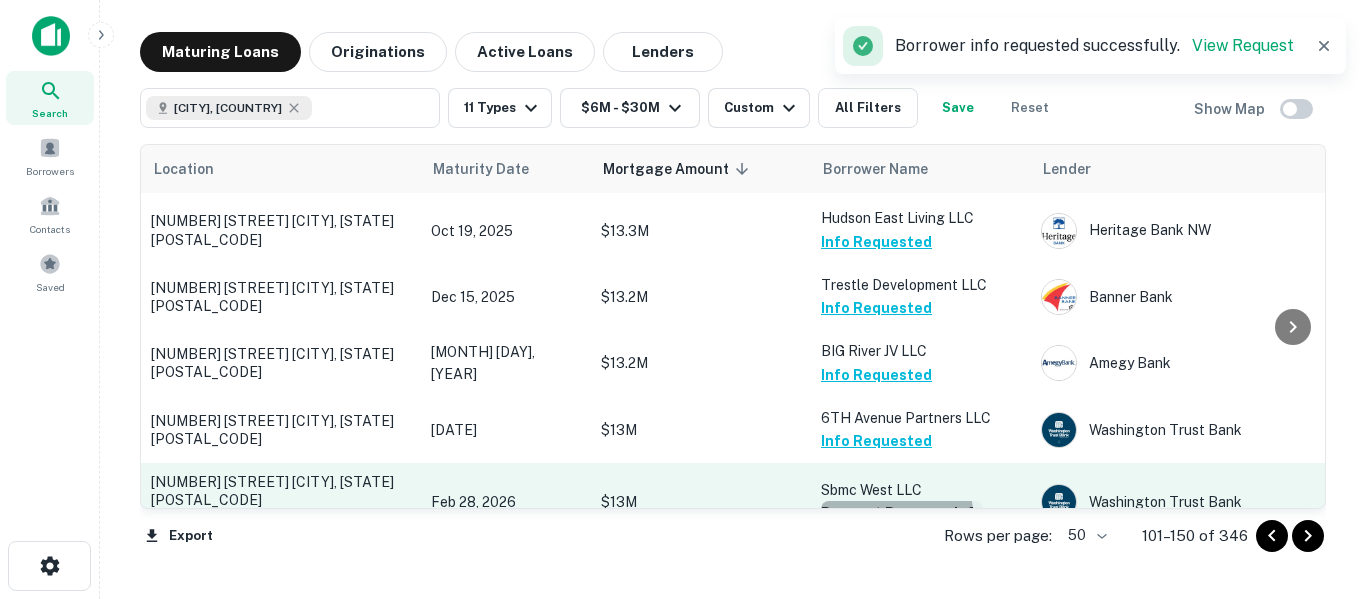 click on "Request Borrower Info" at bounding box center (902, 513) 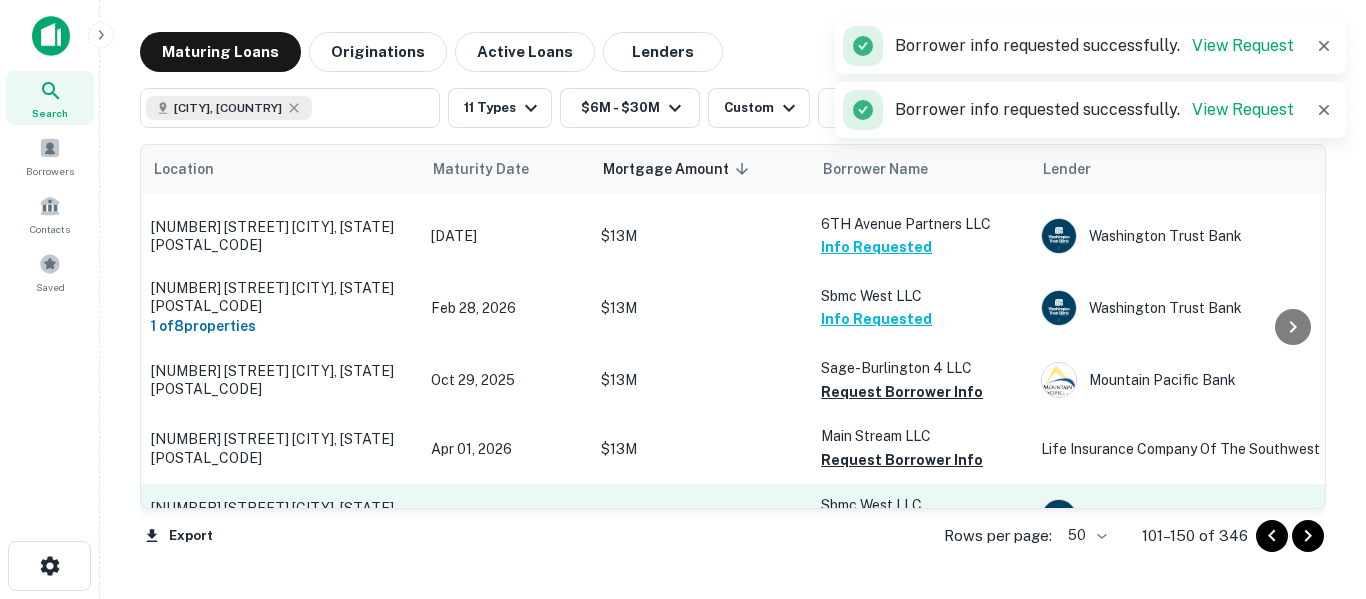 scroll, scrollTop: 2147, scrollLeft: 0, axis: vertical 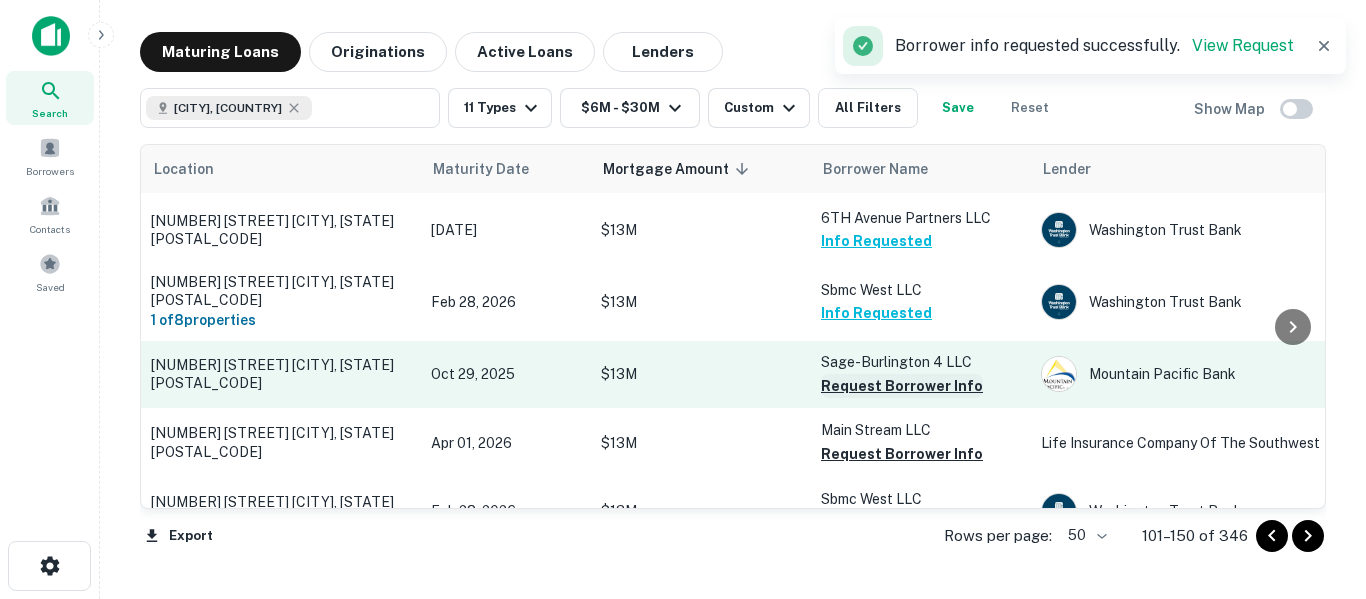 click on "Request Borrower Info" at bounding box center [902, 386] 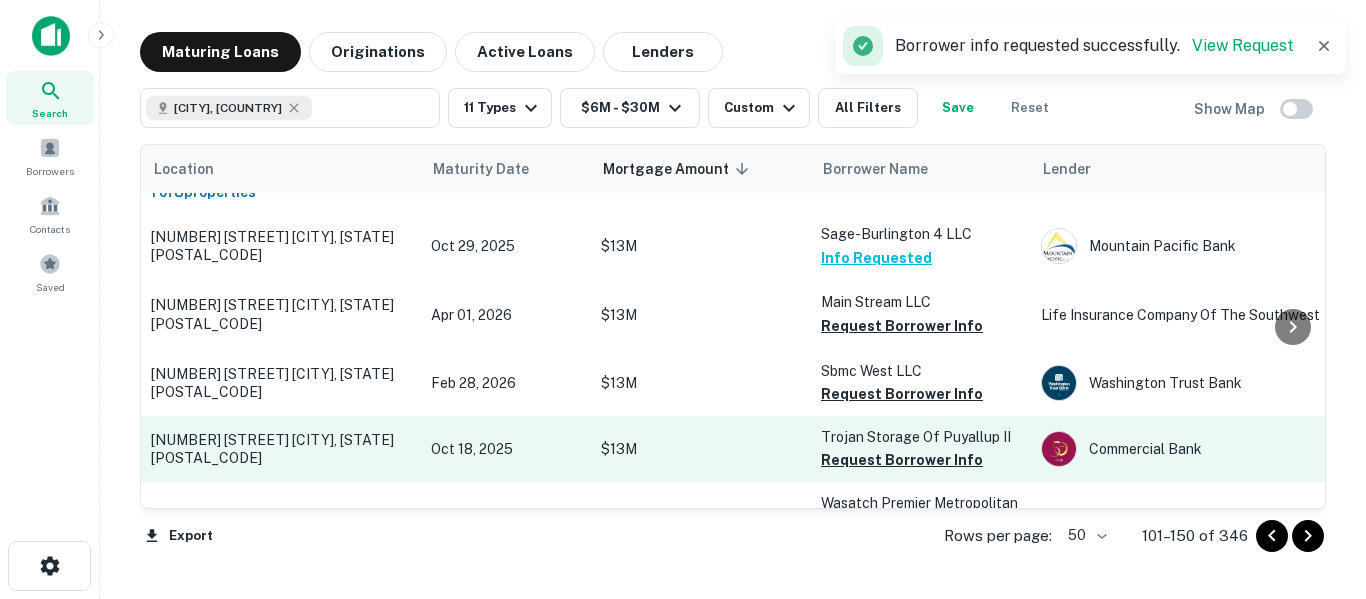 scroll, scrollTop: 2281, scrollLeft: 0, axis: vertical 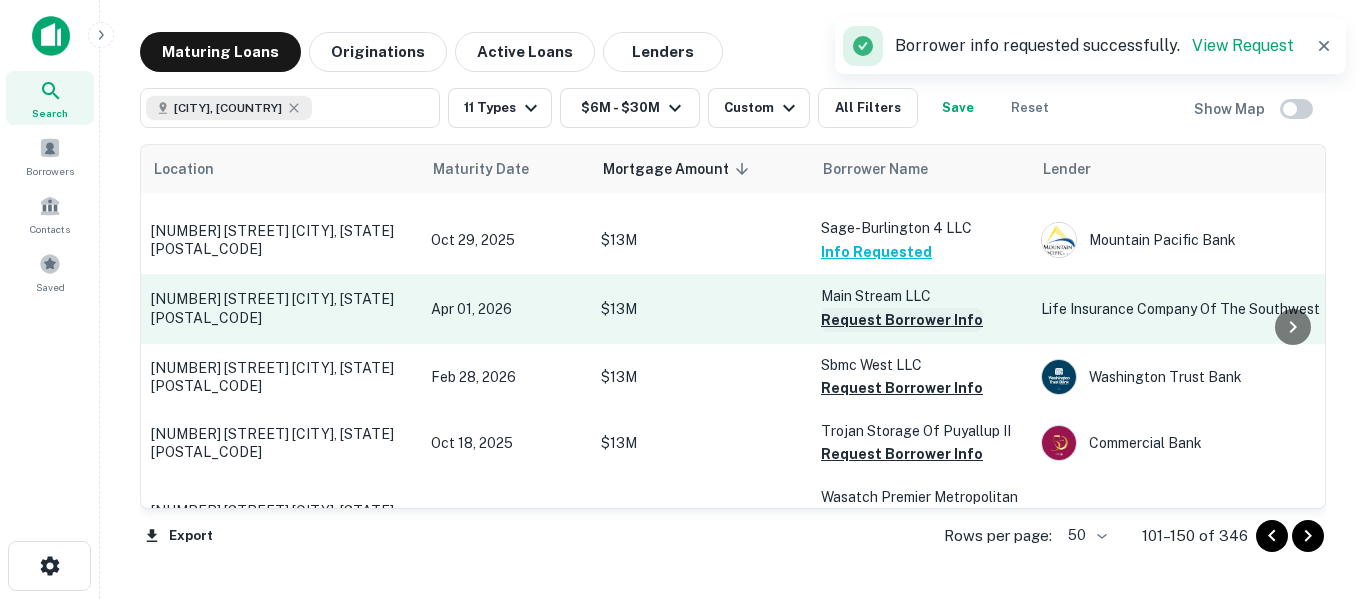 click on "Request Borrower Info" at bounding box center (902, 320) 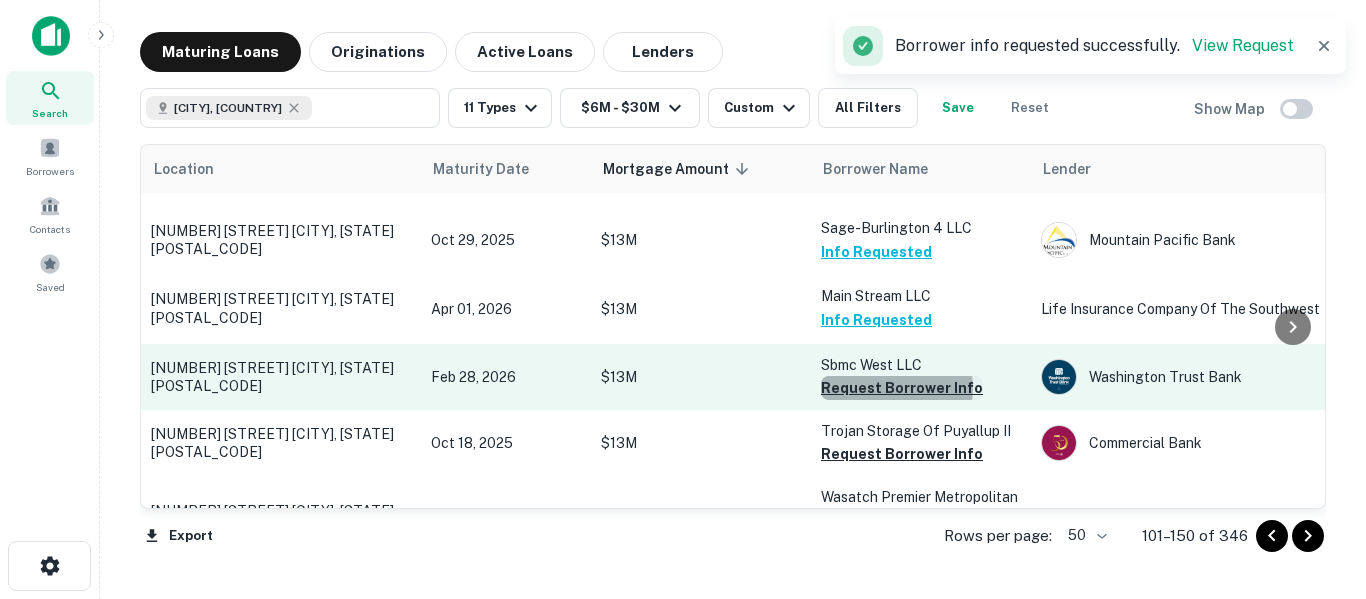 click on "Request Borrower Info" at bounding box center [902, 388] 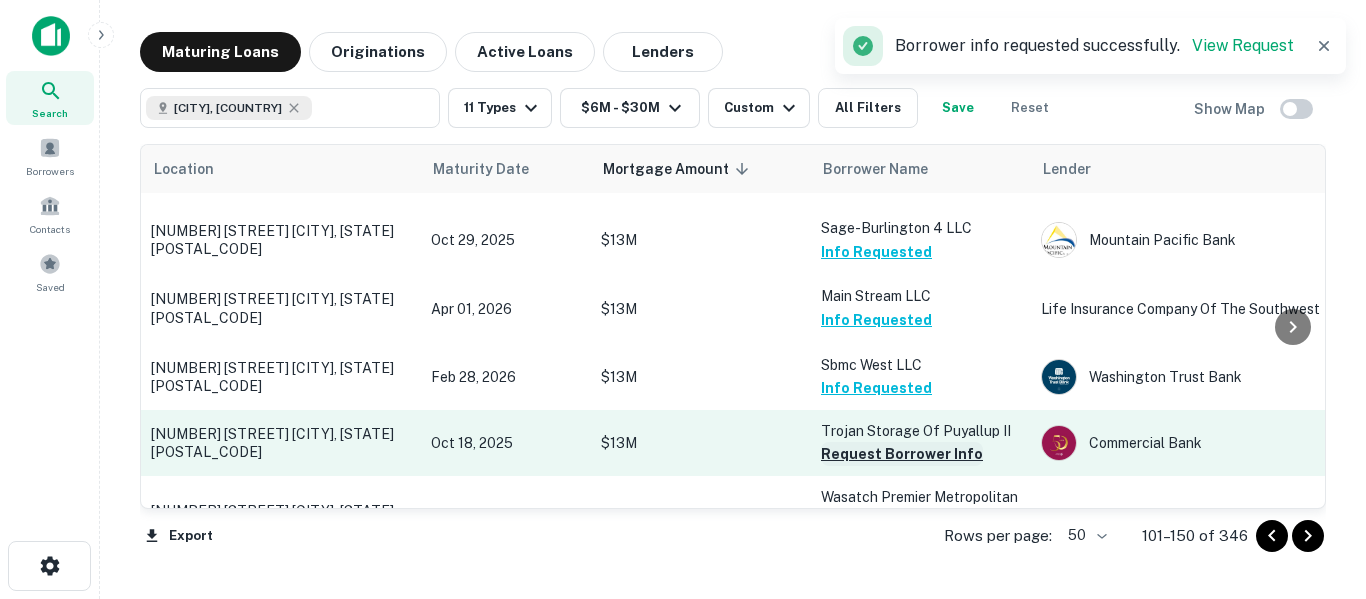 click on "Request Borrower Info" at bounding box center [902, 454] 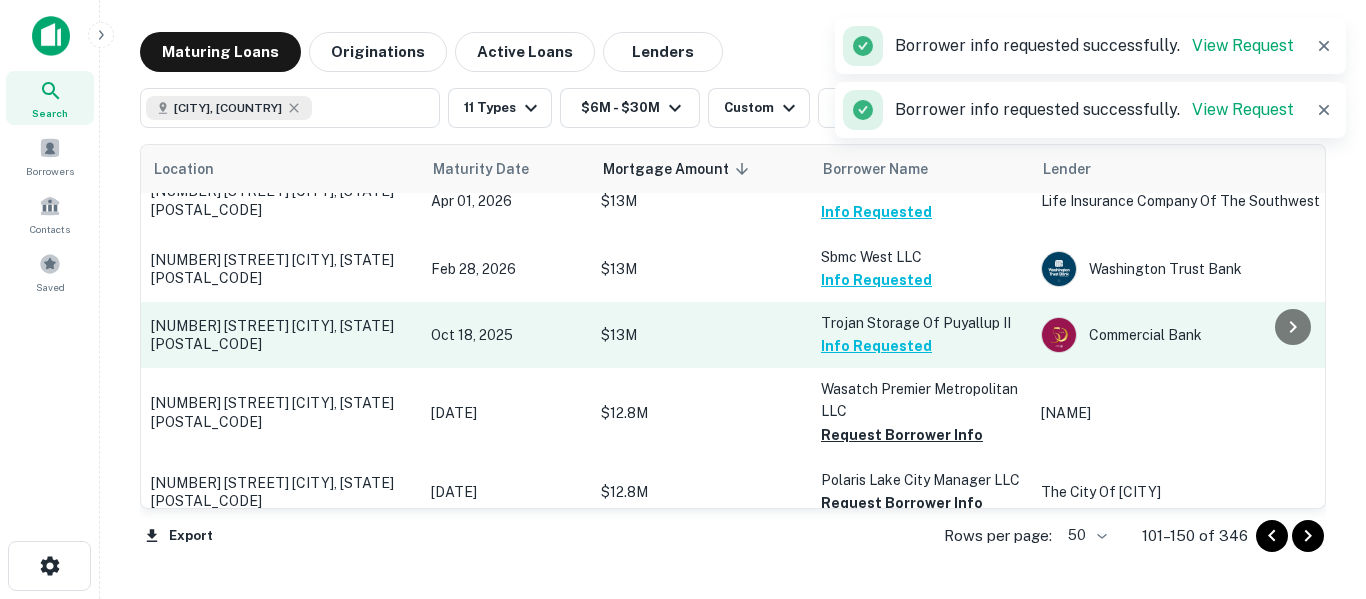 scroll, scrollTop: 2414, scrollLeft: 0, axis: vertical 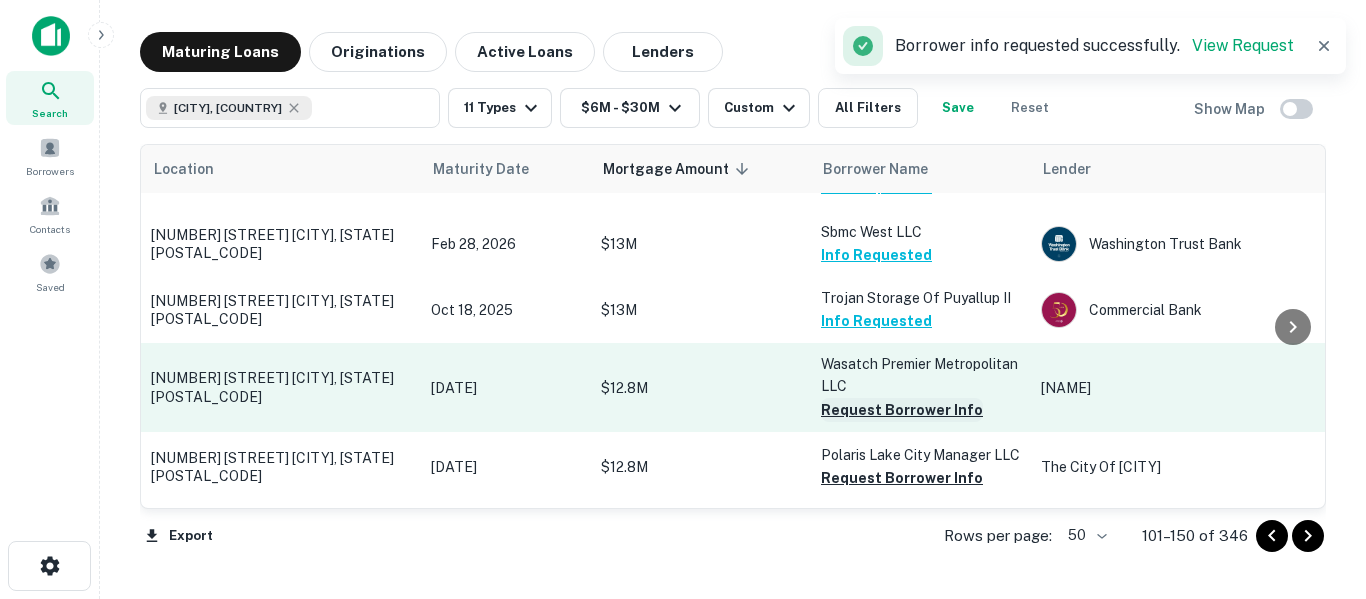 click on "Request Borrower Info" at bounding box center [902, 410] 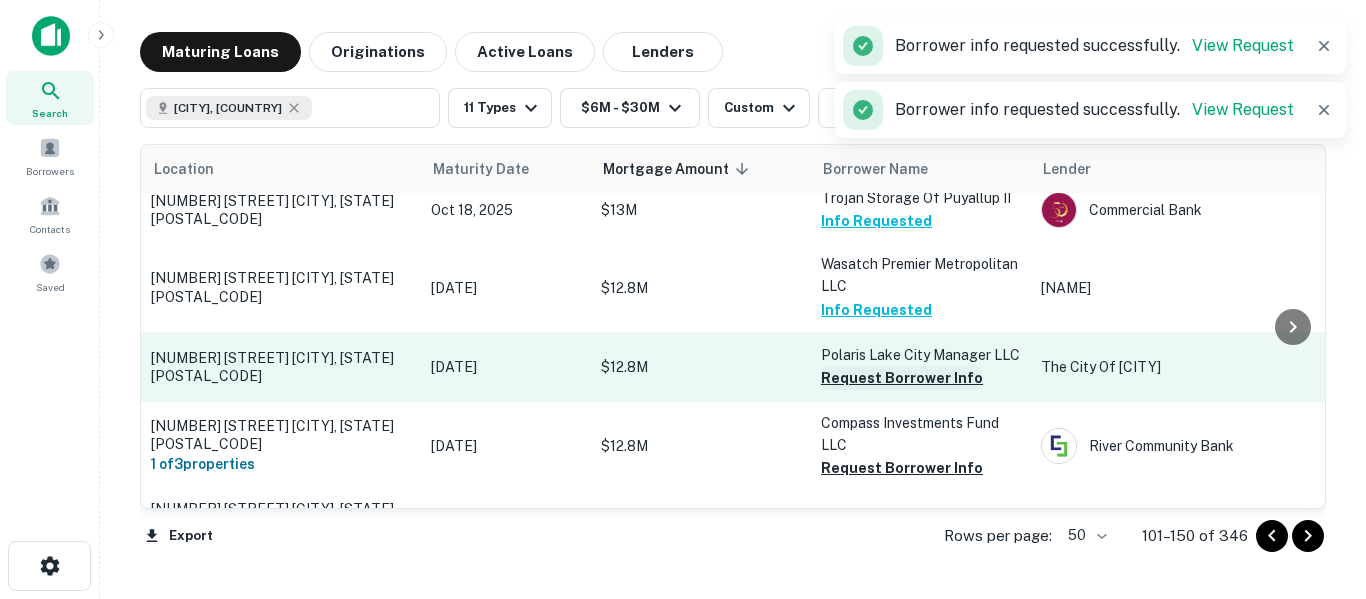 scroll, scrollTop: 2547, scrollLeft: 0, axis: vertical 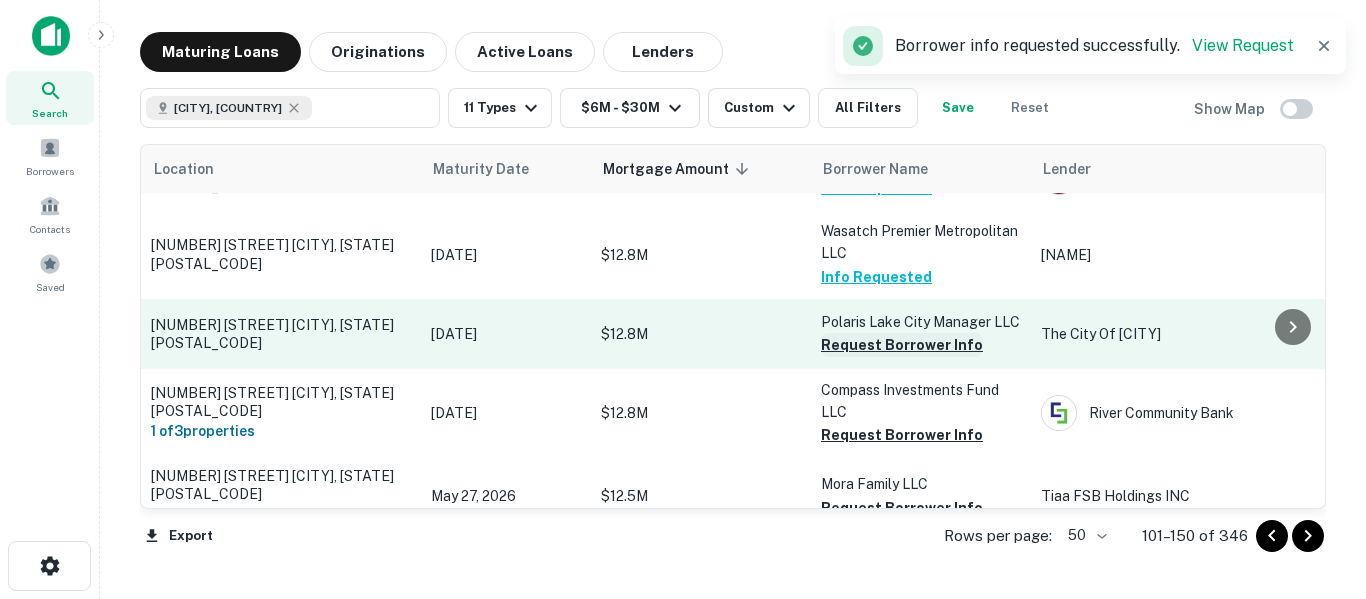 click on "Request Borrower Info" at bounding box center [902, 345] 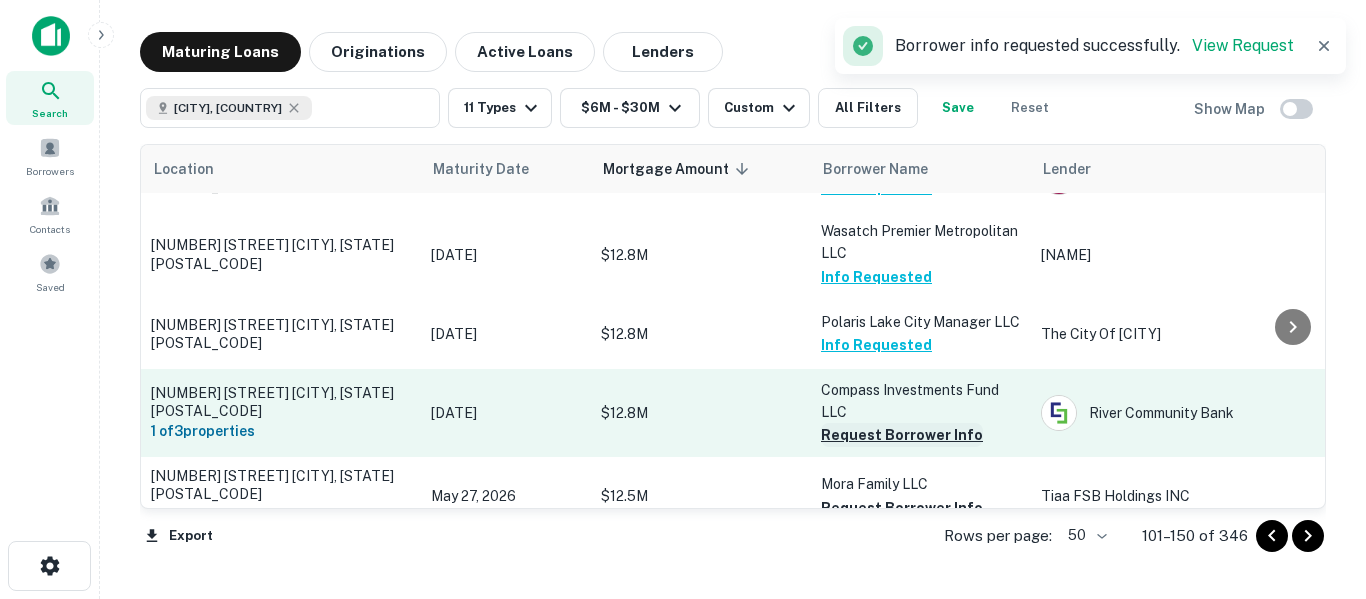 click on "Request Borrower Info" at bounding box center (902, 435) 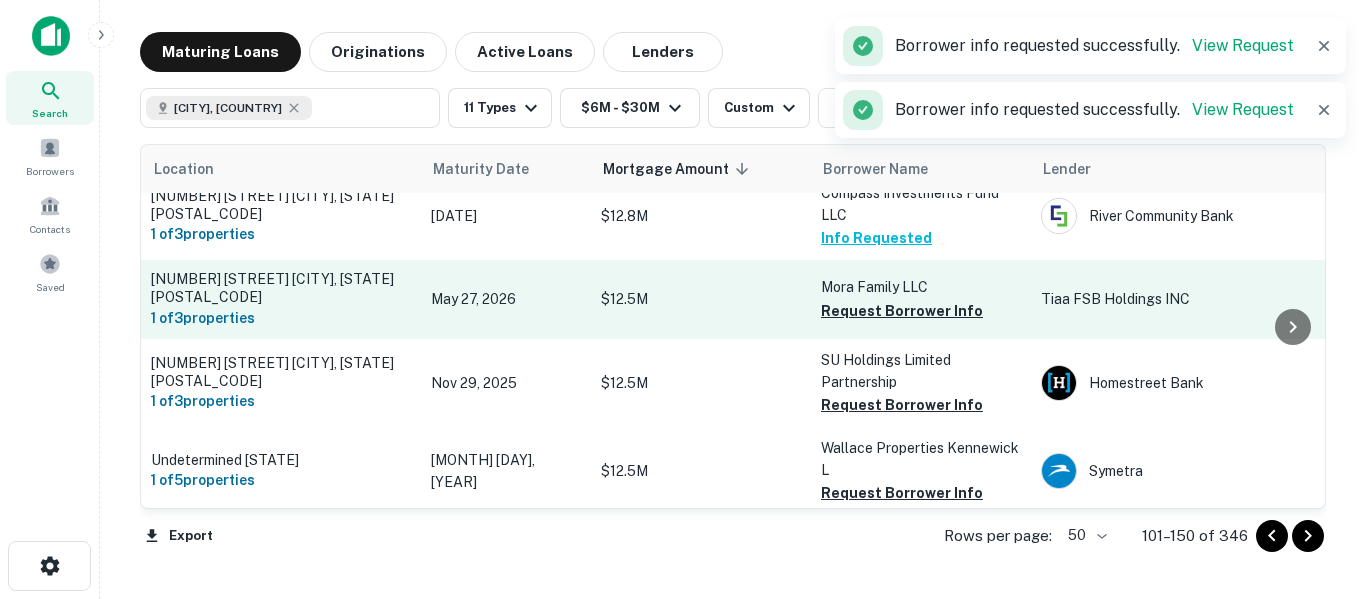 scroll, scrollTop: 2747, scrollLeft: 0, axis: vertical 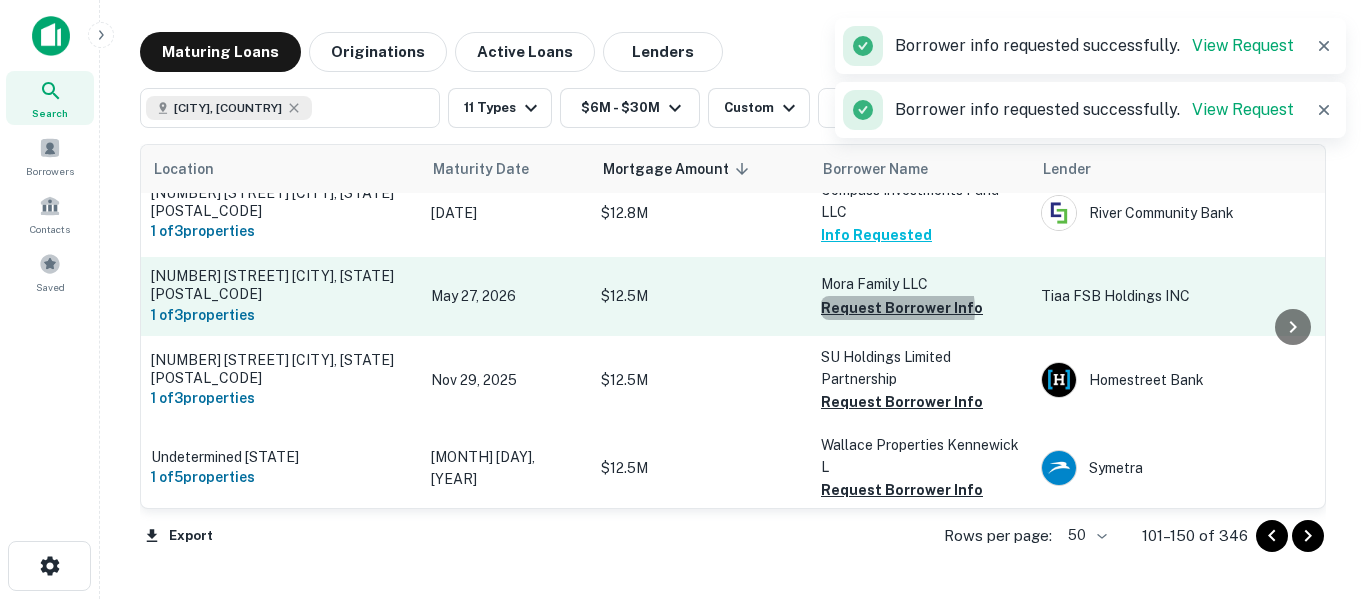 click on "Request Borrower Info" at bounding box center (902, 308) 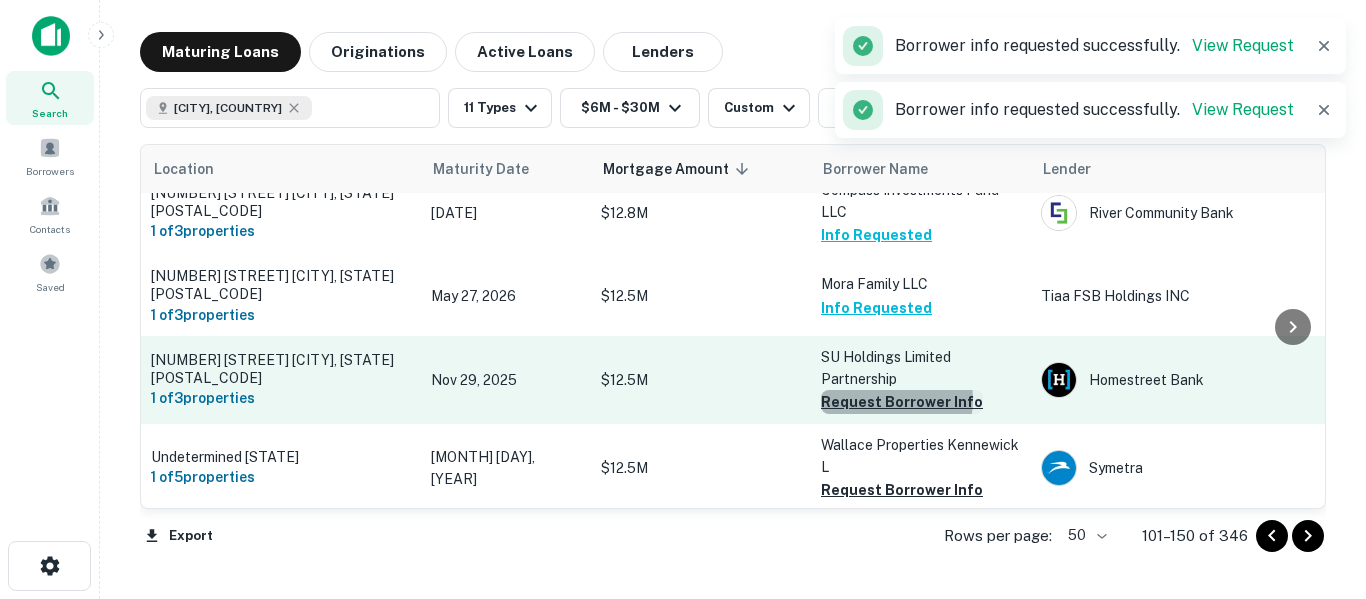 click on "Request Borrower Info" at bounding box center (902, 402) 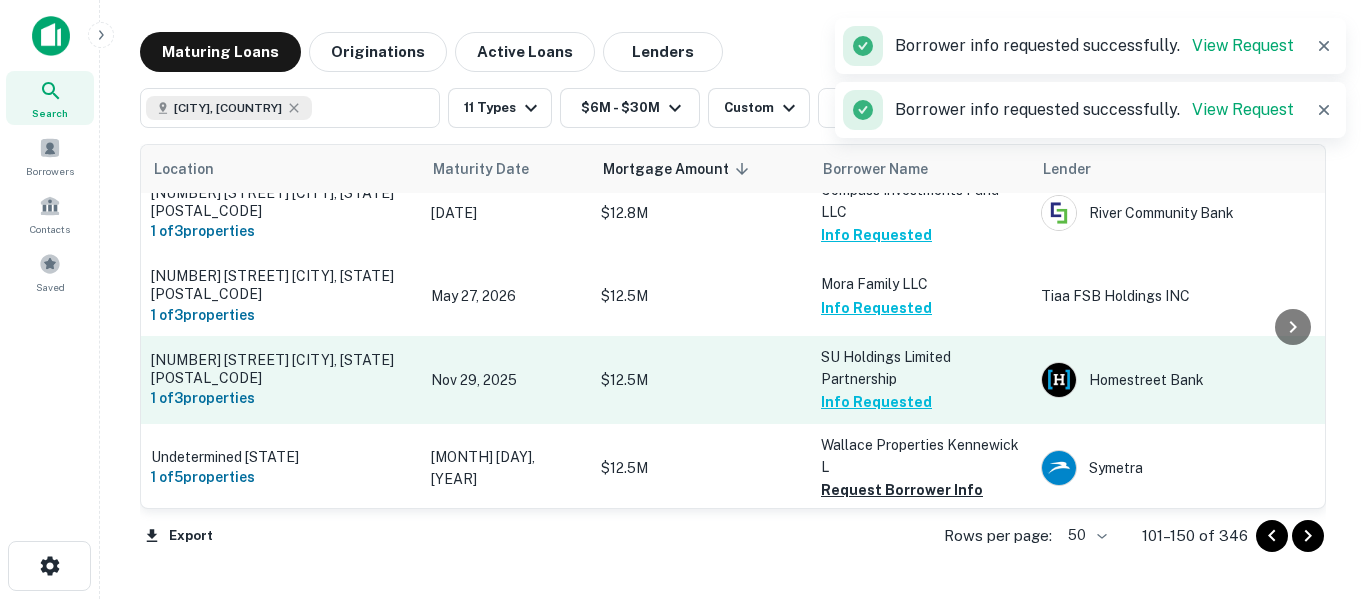 scroll, scrollTop: 2847, scrollLeft: 0, axis: vertical 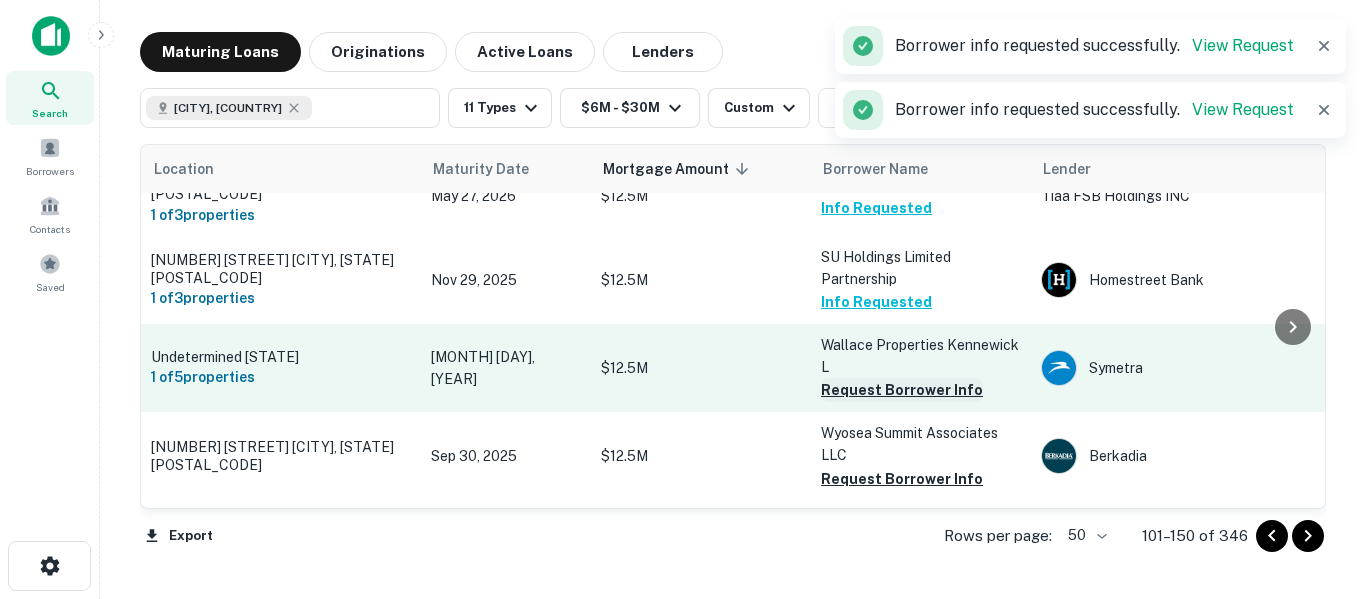 click on "Request Borrower Info" at bounding box center [902, 390] 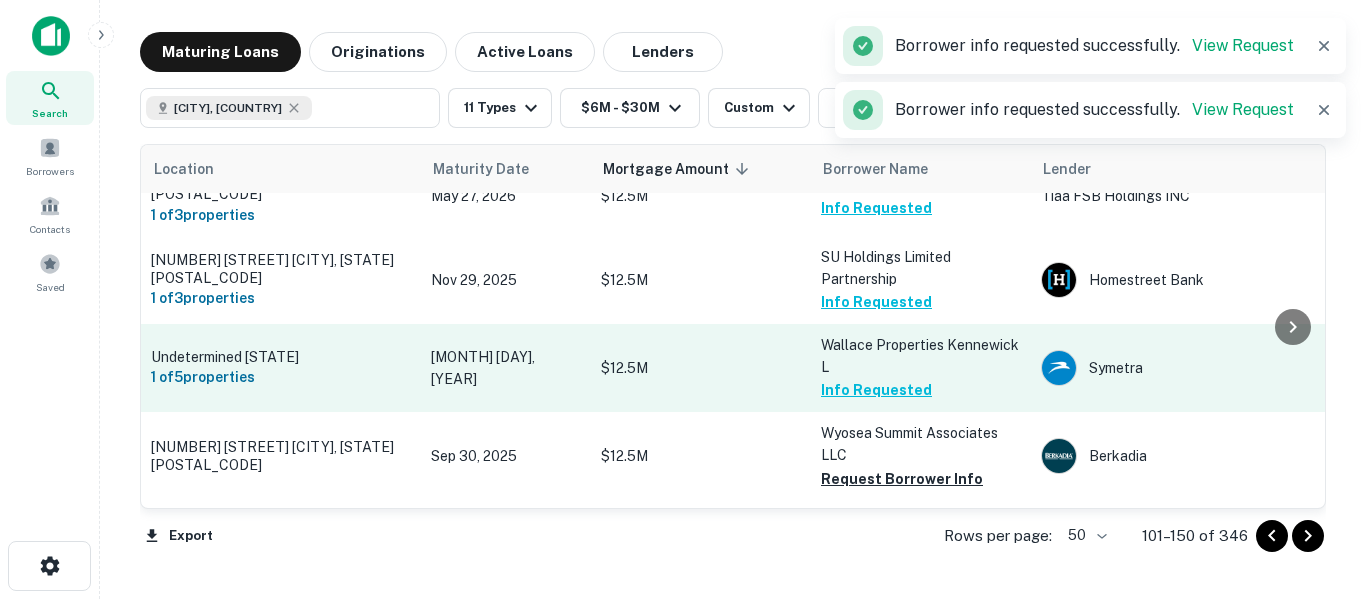 scroll, scrollTop: 2947, scrollLeft: 0, axis: vertical 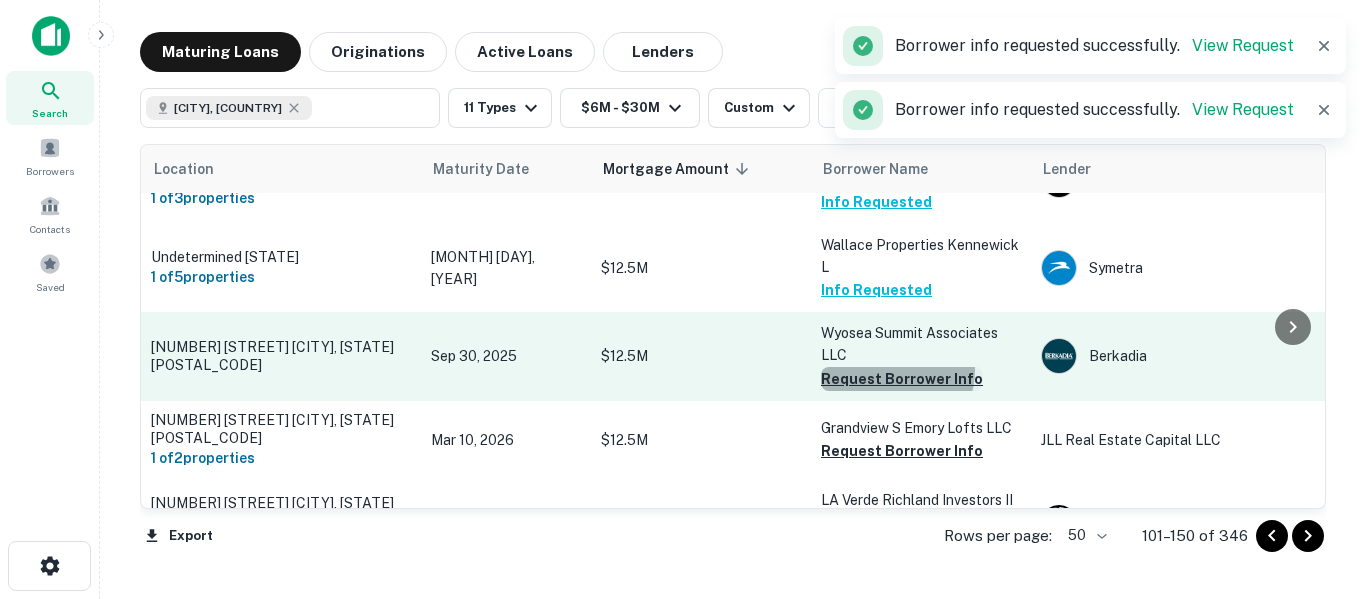 click on "Request Borrower Info" at bounding box center [902, 379] 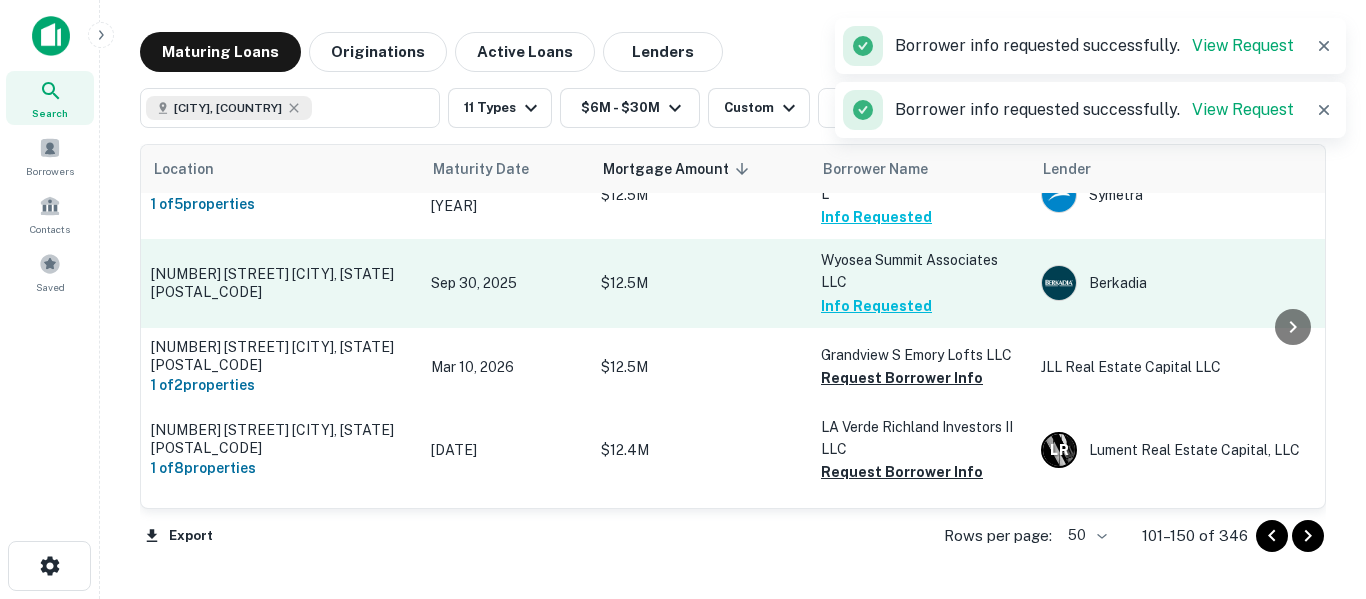 scroll, scrollTop: 3047, scrollLeft: 0, axis: vertical 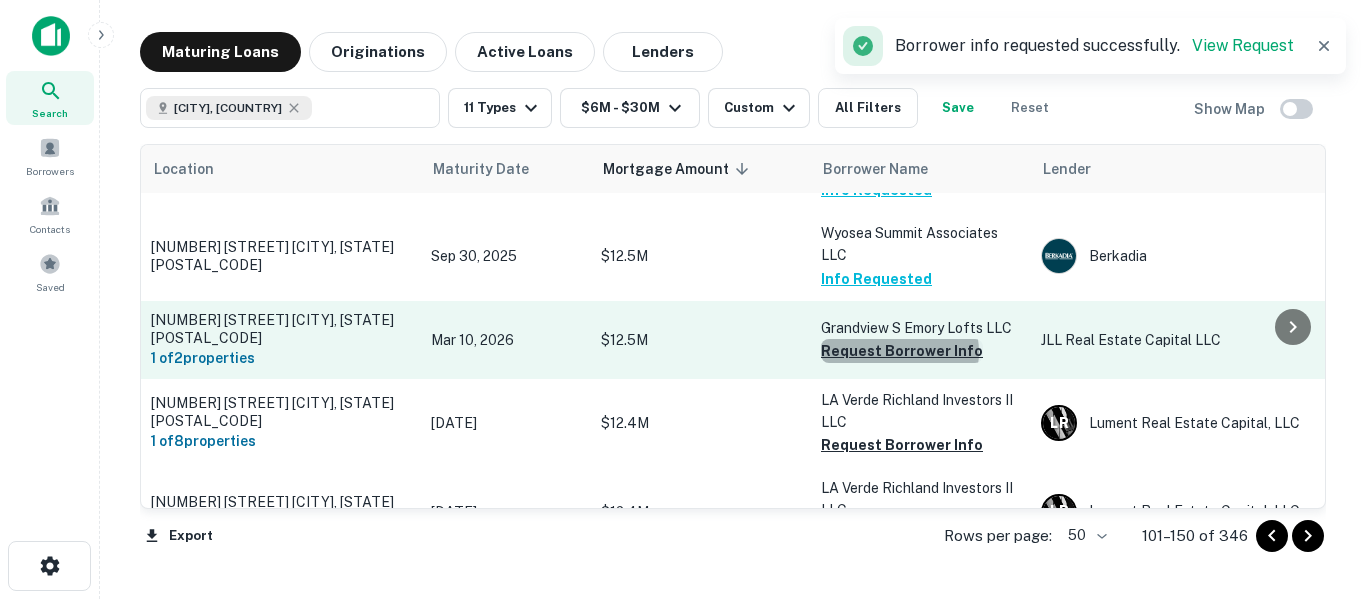 click on "Request Borrower Info" at bounding box center (902, 351) 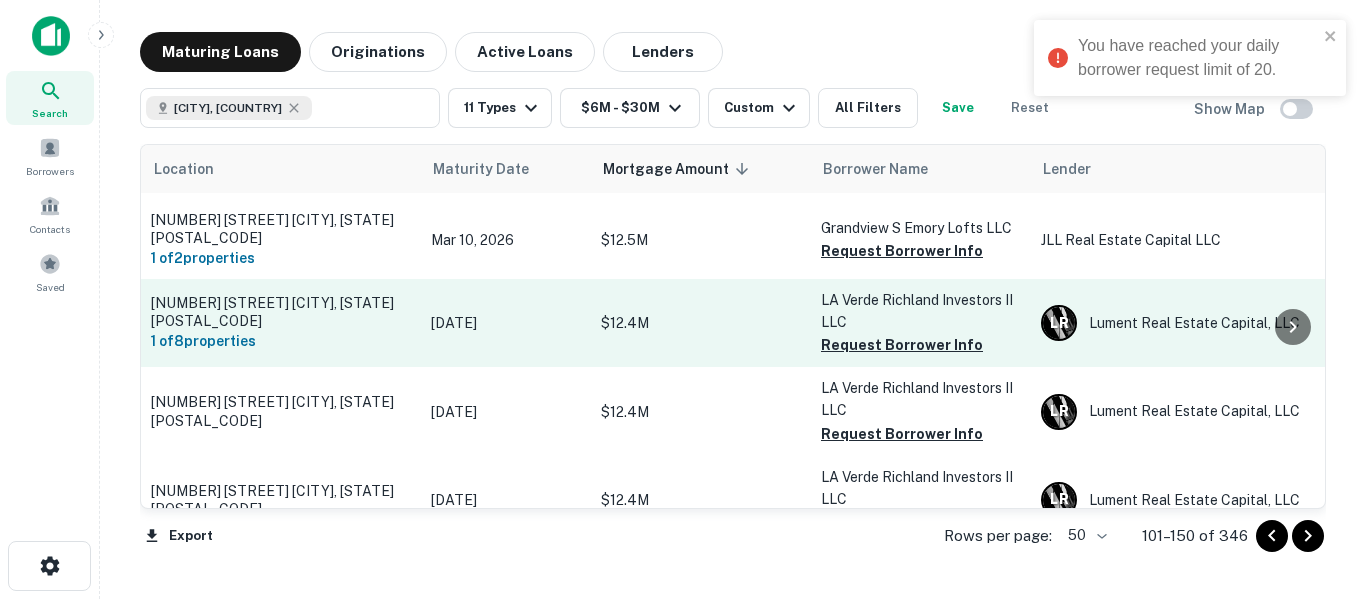 scroll, scrollTop: 2981, scrollLeft: 0, axis: vertical 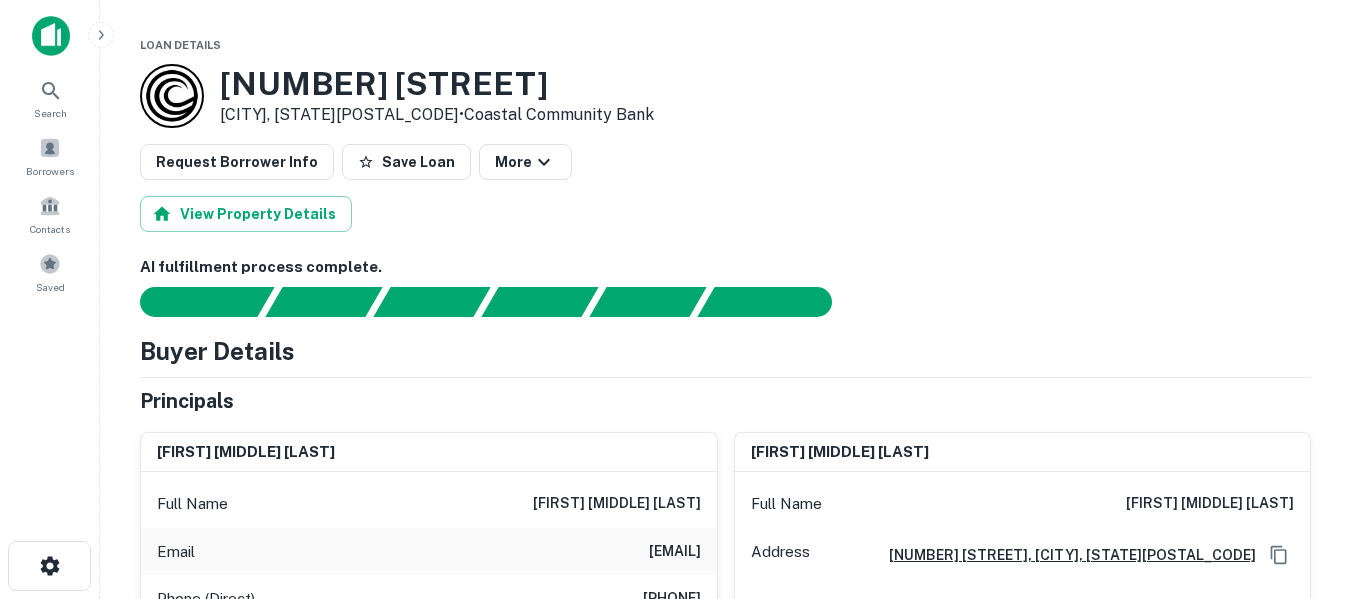 drag, startPoint x: 526, startPoint y: 550, endPoint x: 706, endPoint y: 537, distance: 180.46883 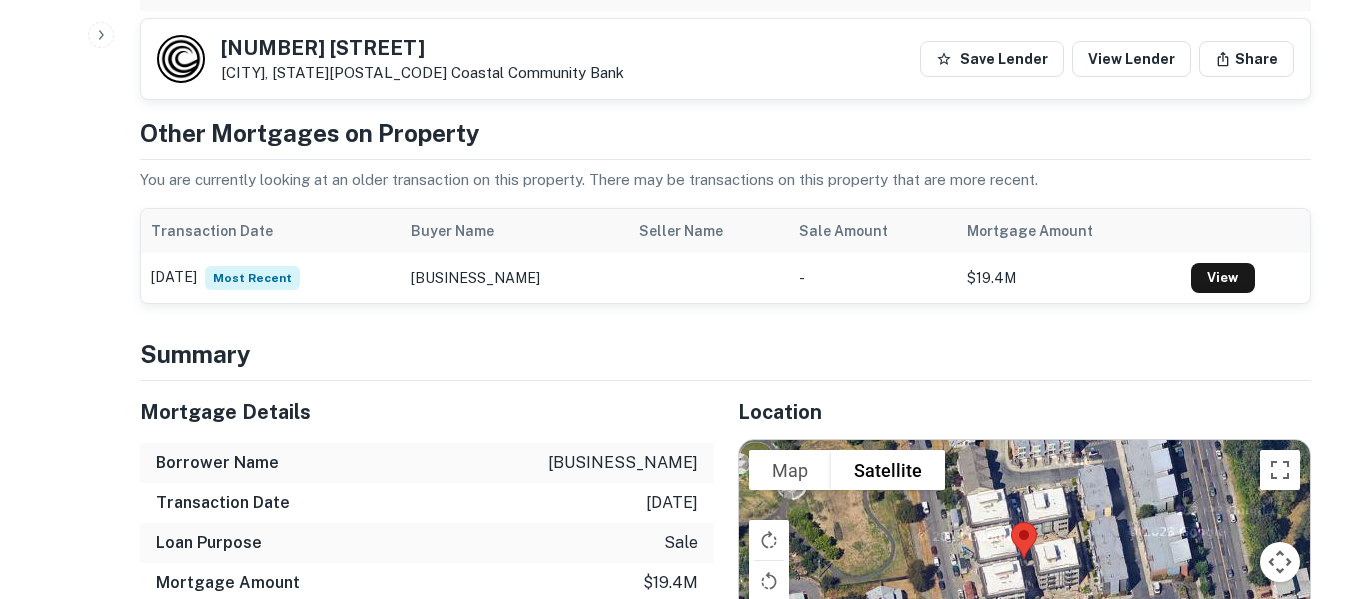 scroll, scrollTop: 800, scrollLeft: 0, axis: vertical 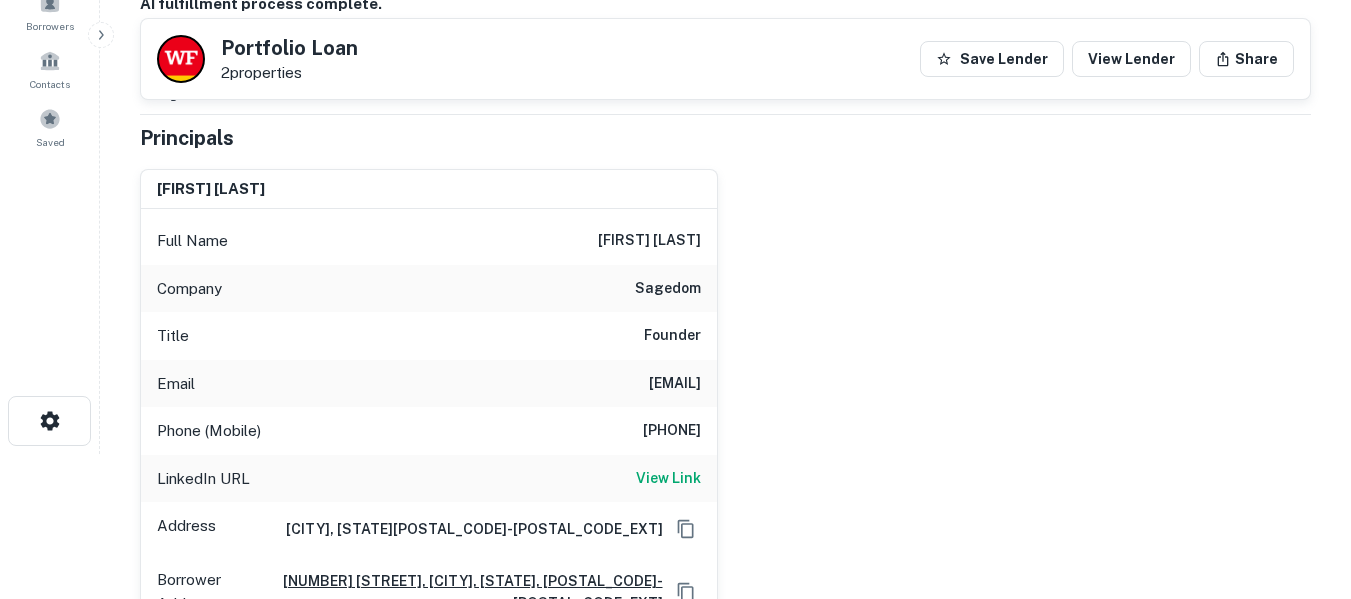 drag, startPoint x: 560, startPoint y: 382, endPoint x: 696, endPoint y: 393, distance: 136.44412 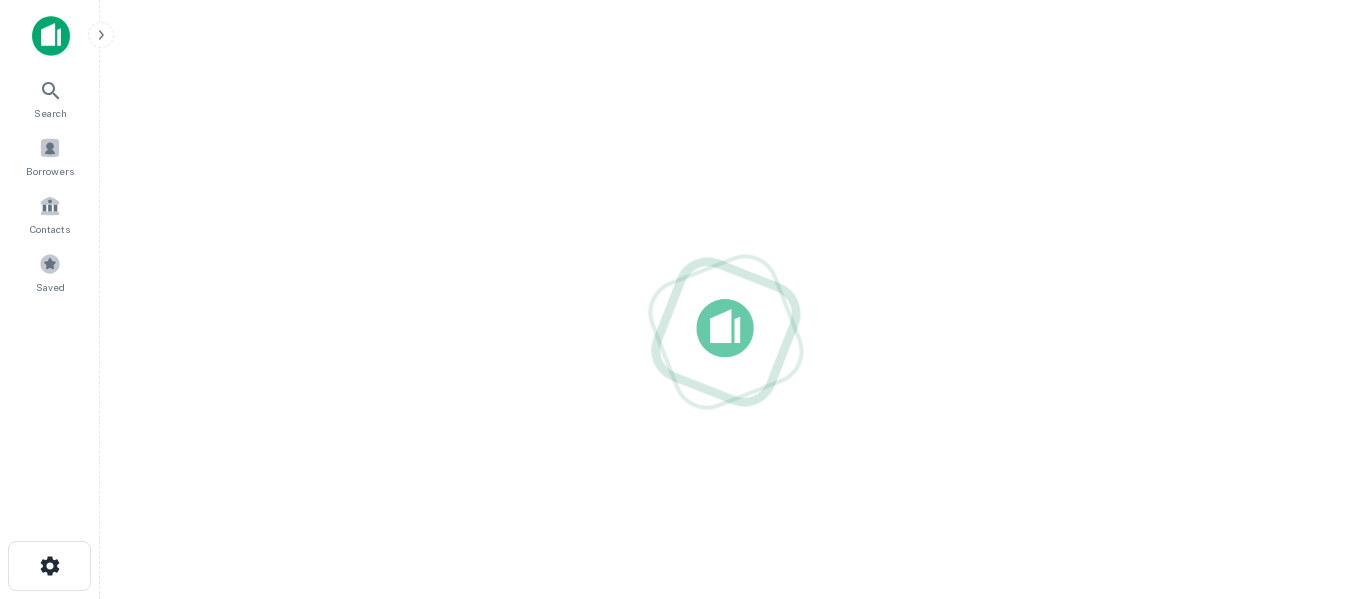 scroll, scrollTop: 0, scrollLeft: 0, axis: both 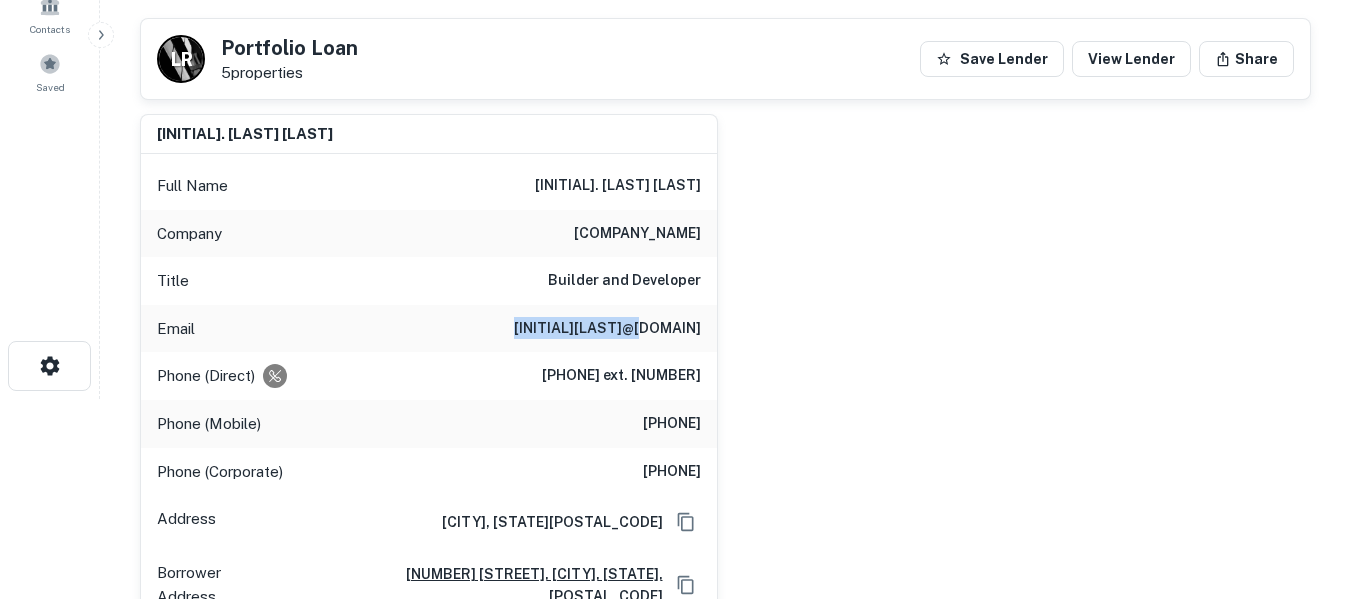 drag, startPoint x: 560, startPoint y: 334, endPoint x: 700, endPoint y: 333, distance: 140.00357 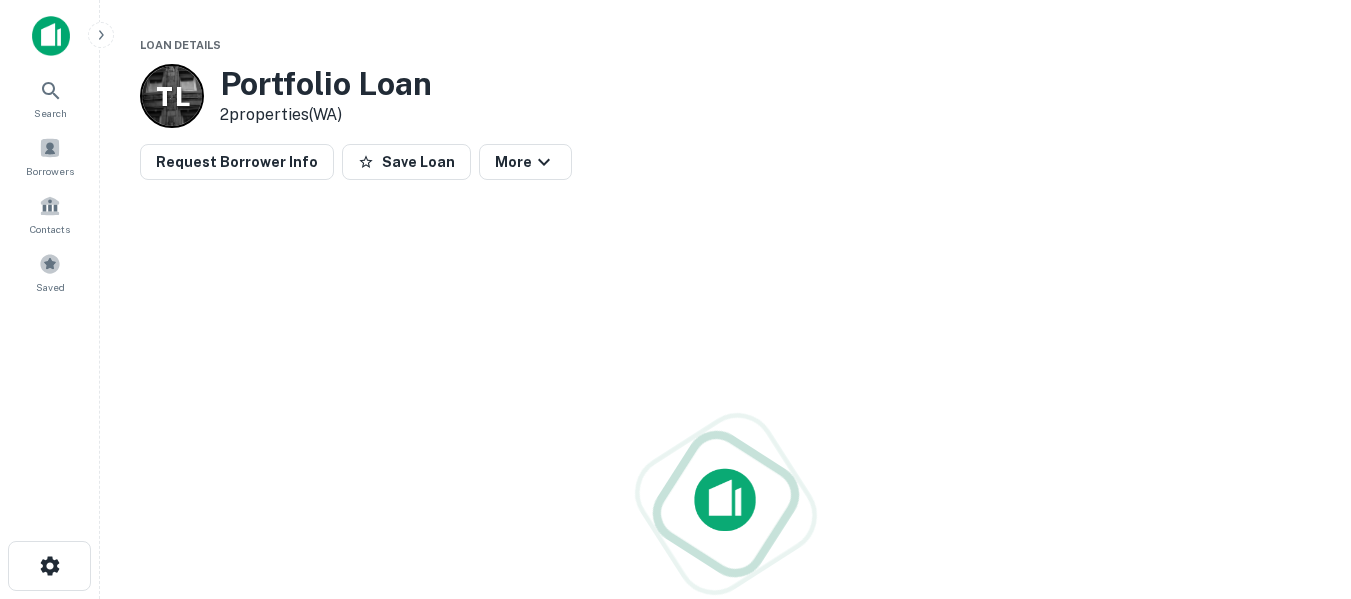 scroll, scrollTop: 0, scrollLeft: 0, axis: both 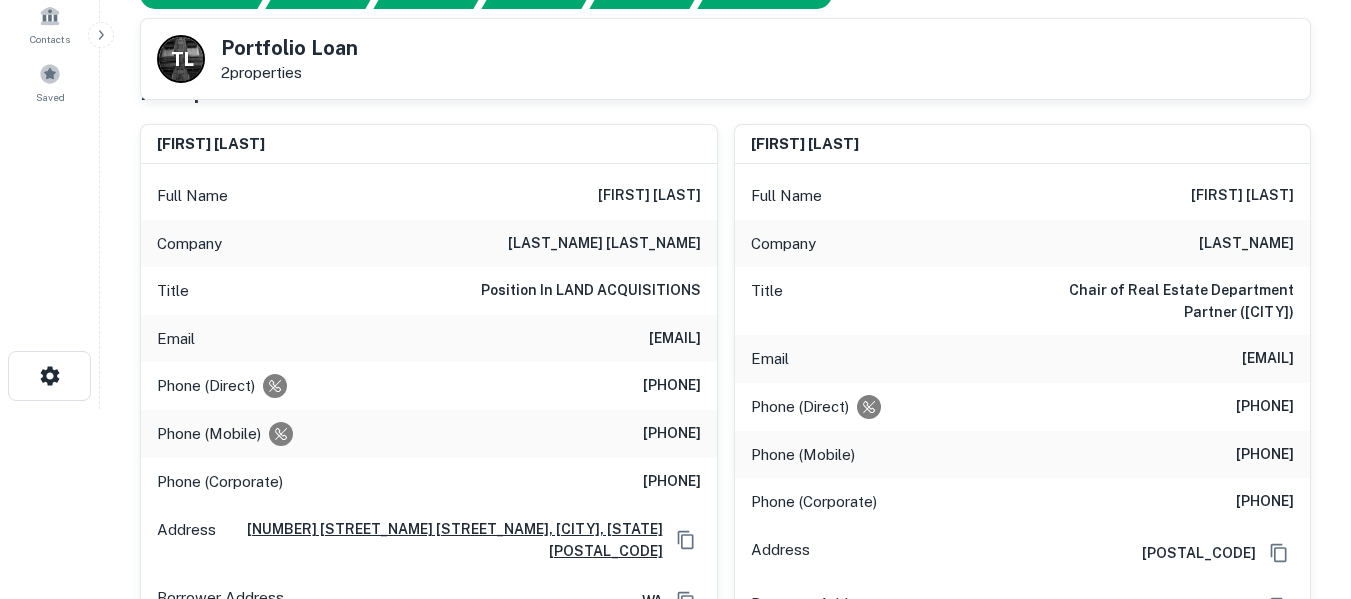 drag, startPoint x: 504, startPoint y: 336, endPoint x: 699, endPoint y: 344, distance: 195.16403 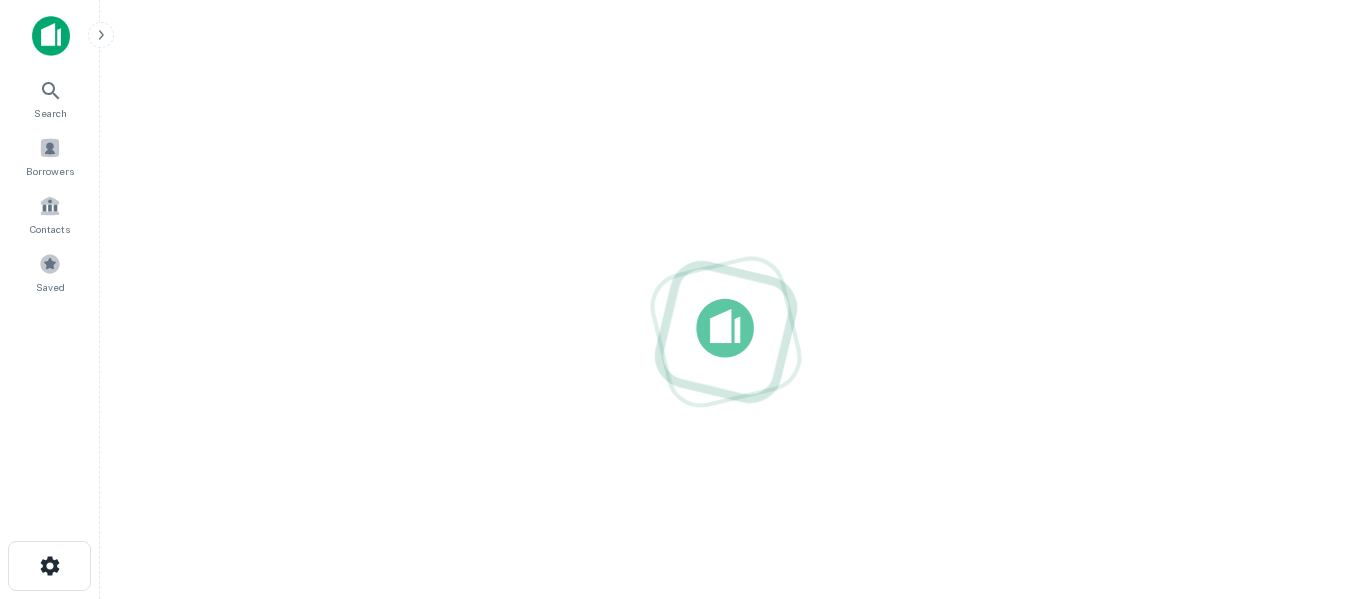 scroll, scrollTop: 0, scrollLeft: 0, axis: both 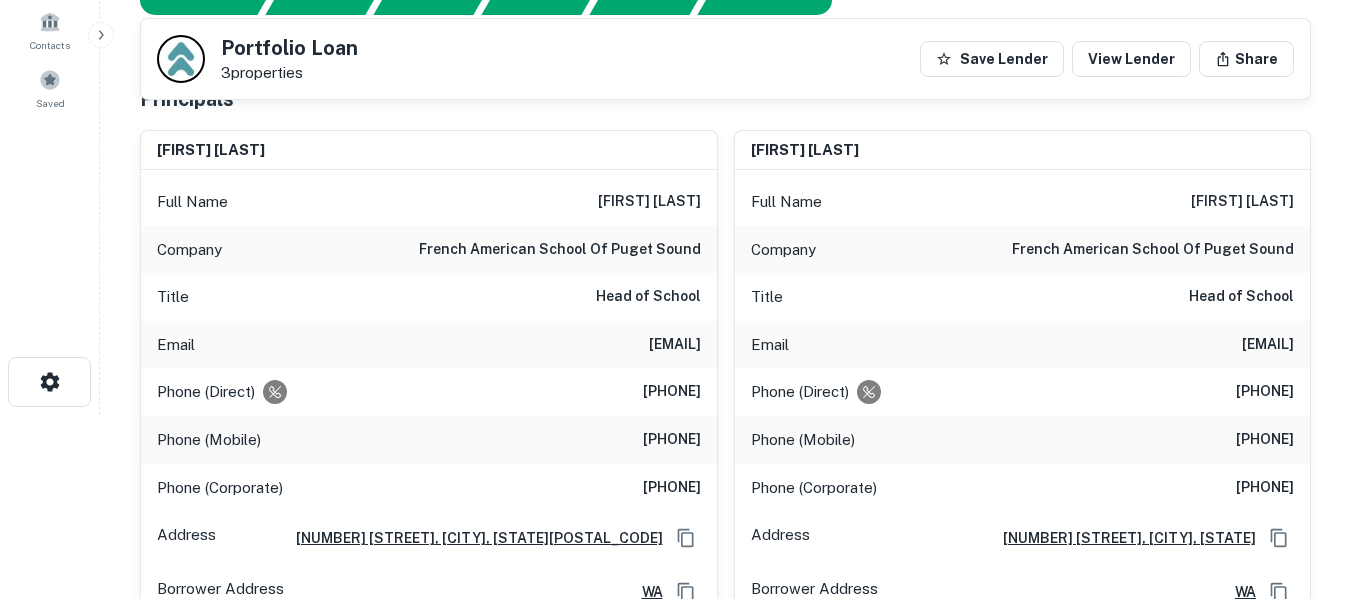 drag, startPoint x: 598, startPoint y: 342, endPoint x: 699, endPoint y: 339, distance: 101.04455 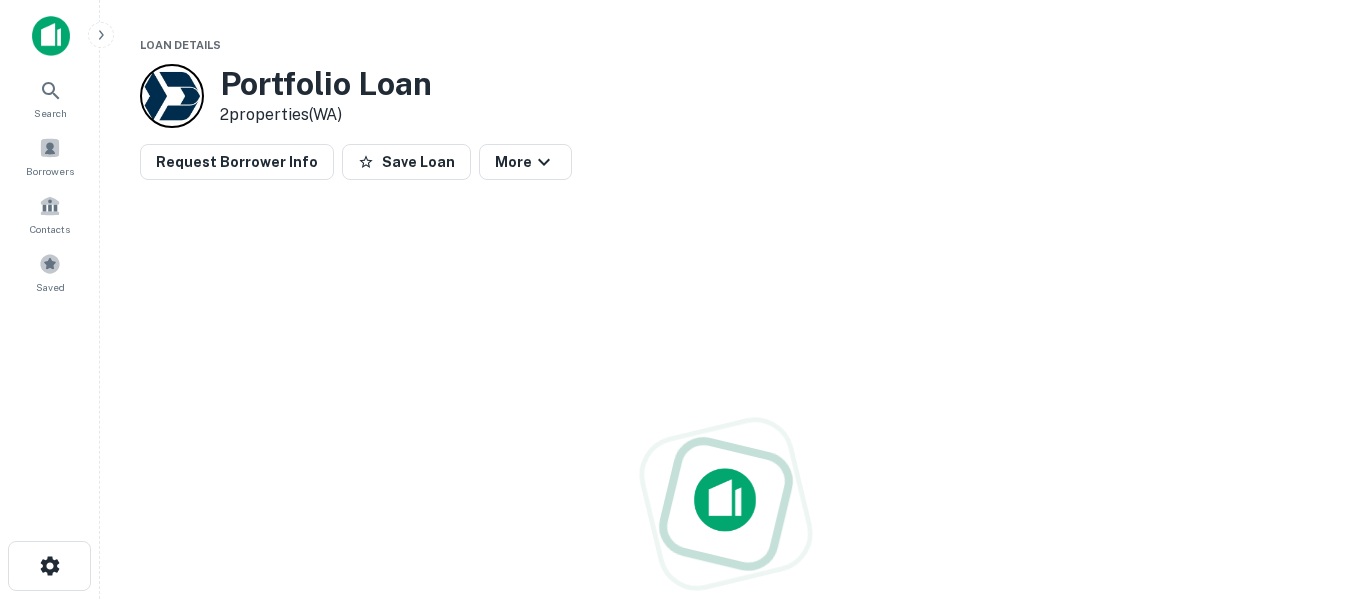 scroll, scrollTop: 0, scrollLeft: 0, axis: both 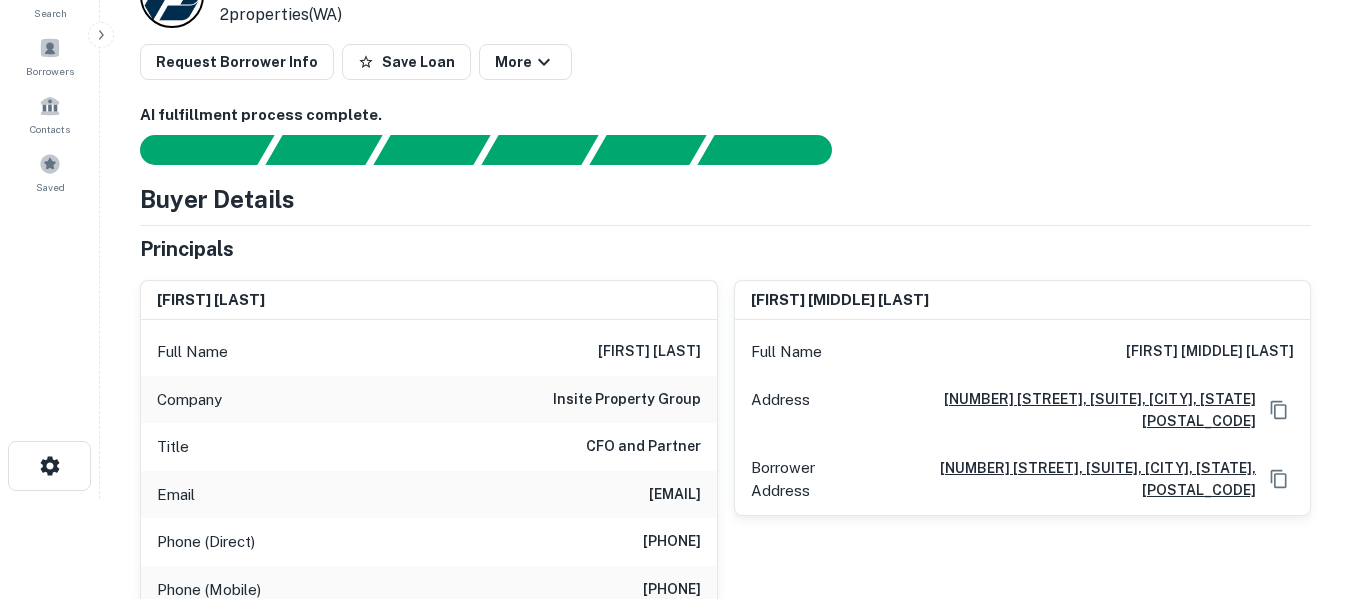 drag, startPoint x: 576, startPoint y: 496, endPoint x: 695, endPoint y: 498, distance: 119.01681 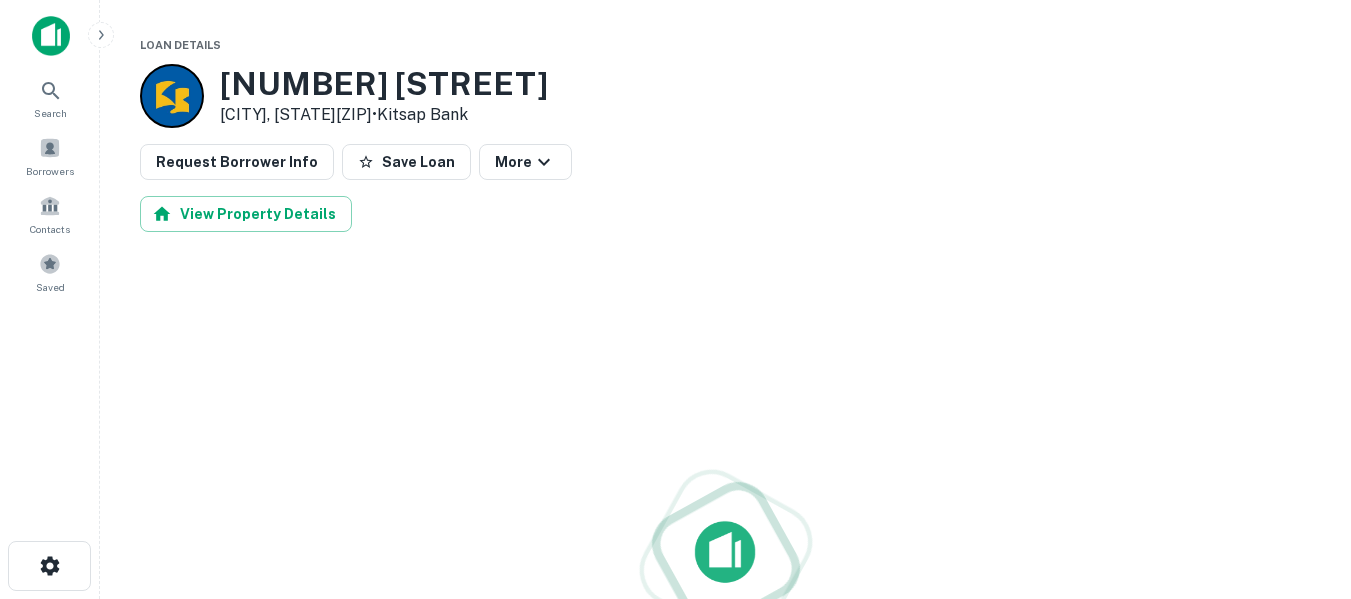 scroll, scrollTop: 0, scrollLeft: 0, axis: both 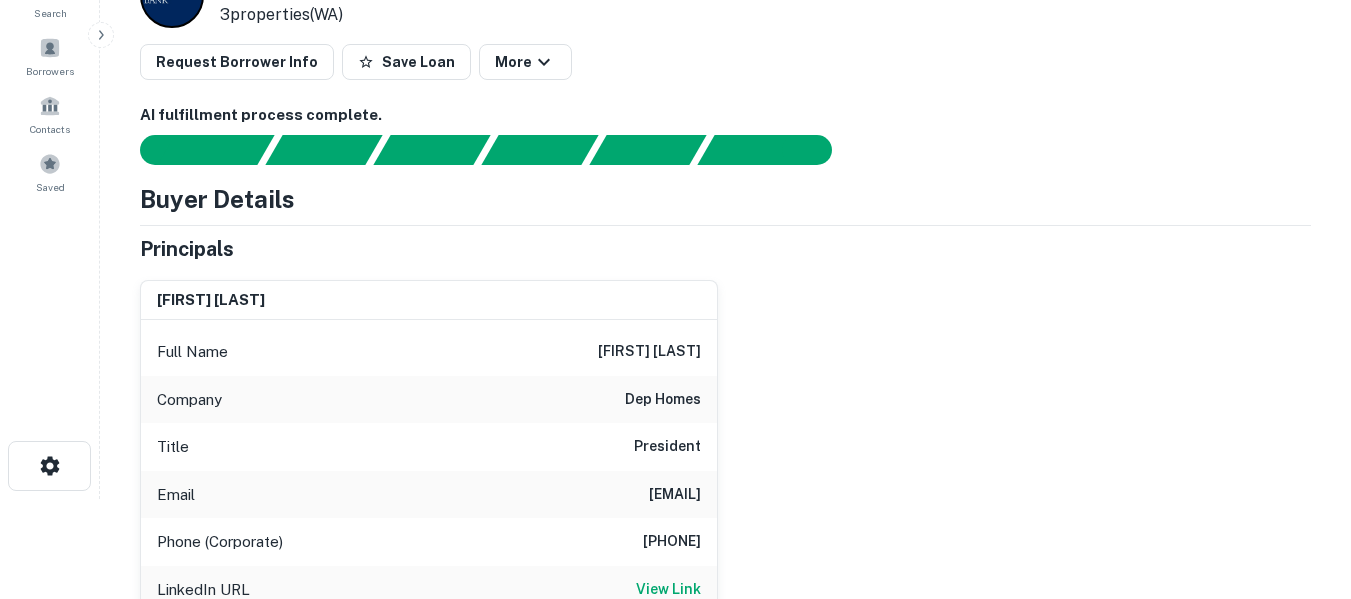 drag, startPoint x: 562, startPoint y: 495, endPoint x: 700, endPoint y: 502, distance: 138.17743 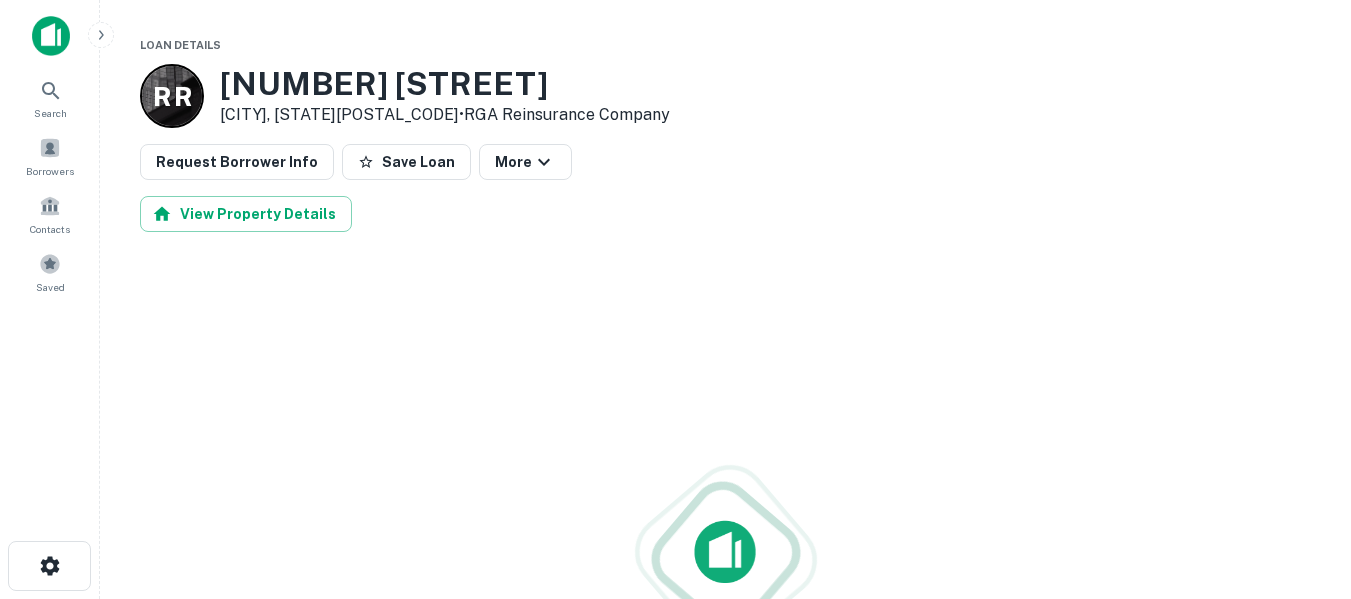 scroll, scrollTop: 0, scrollLeft: 0, axis: both 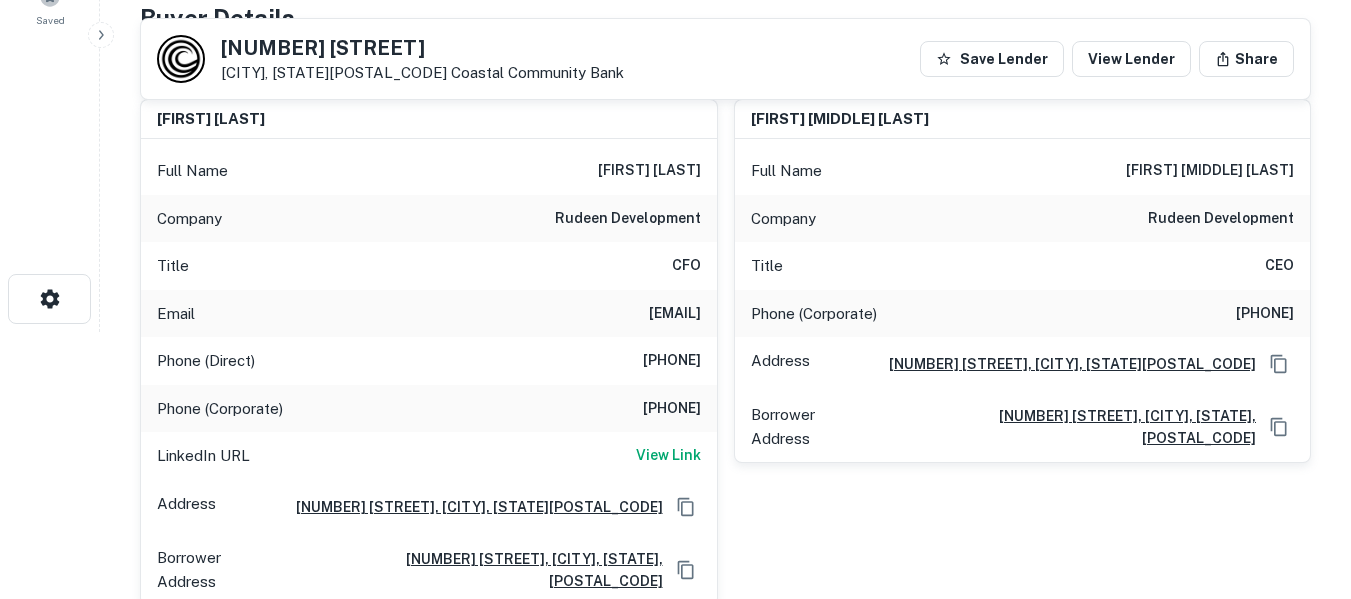 drag, startPoint x: 528, startPoint y: 311, endPoint x: 706, endPoint y: 315, distance: 178.04494 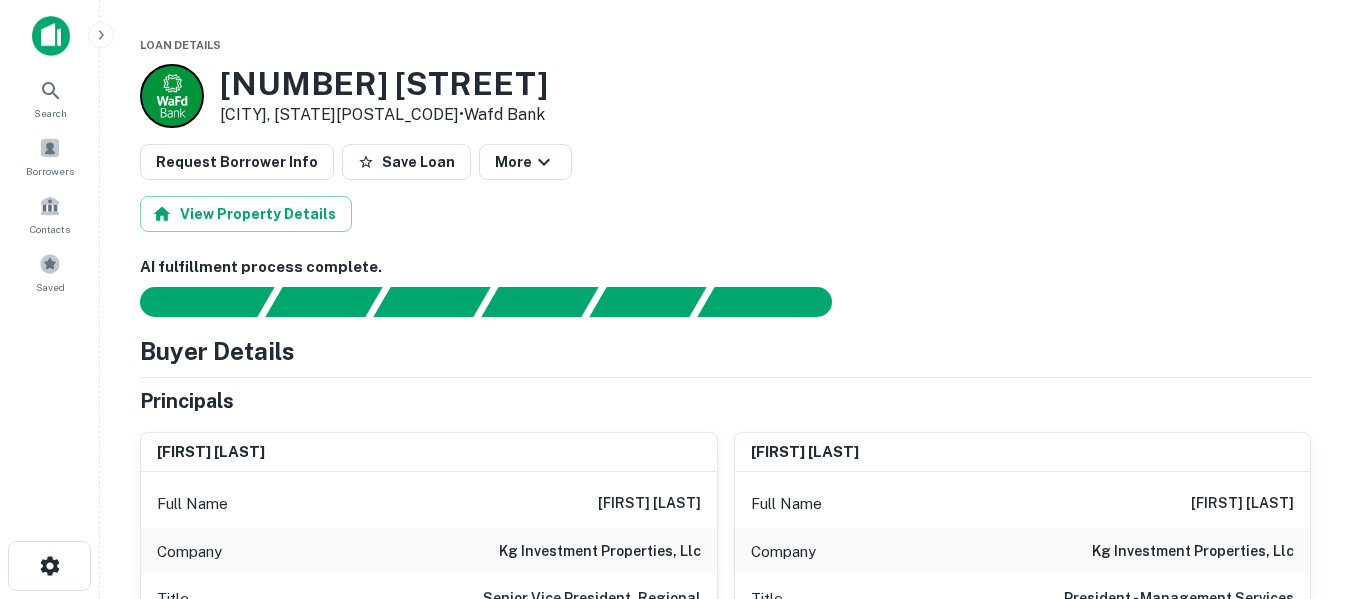 scroll, scrollTop: 0, scrollLeft: 0, axis: both 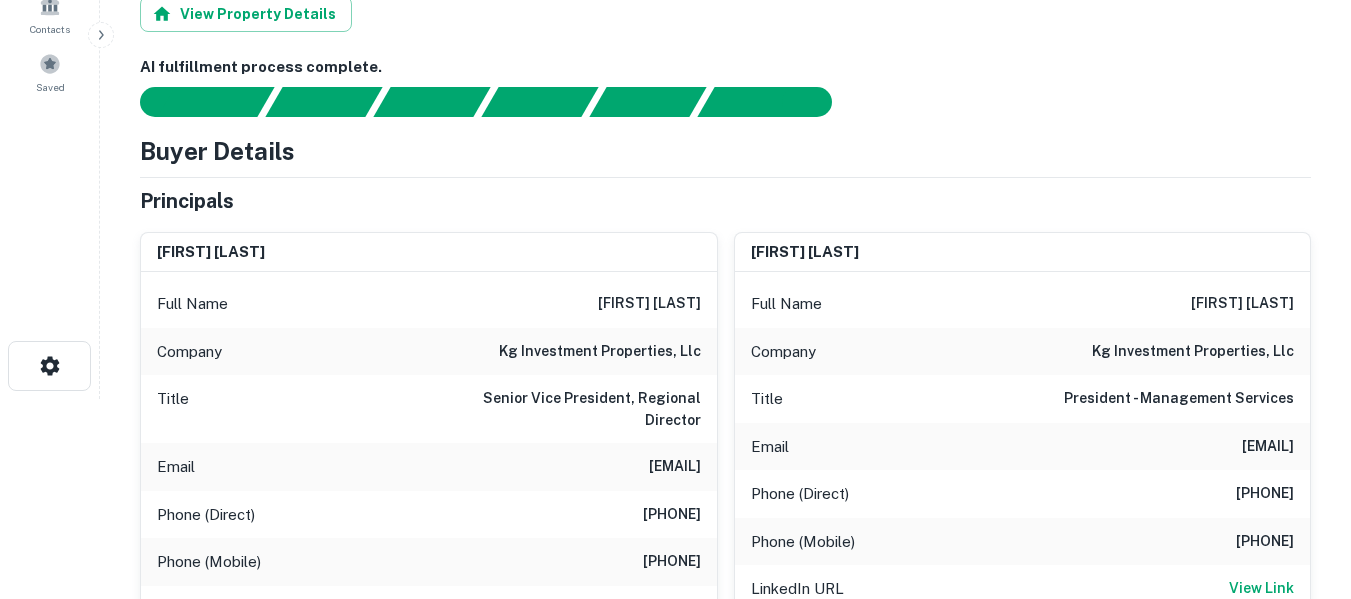 drag, startPoint x: 571, startPoint y: 465, endPoint x: 696, endPoint y: 464, distance: 125.004 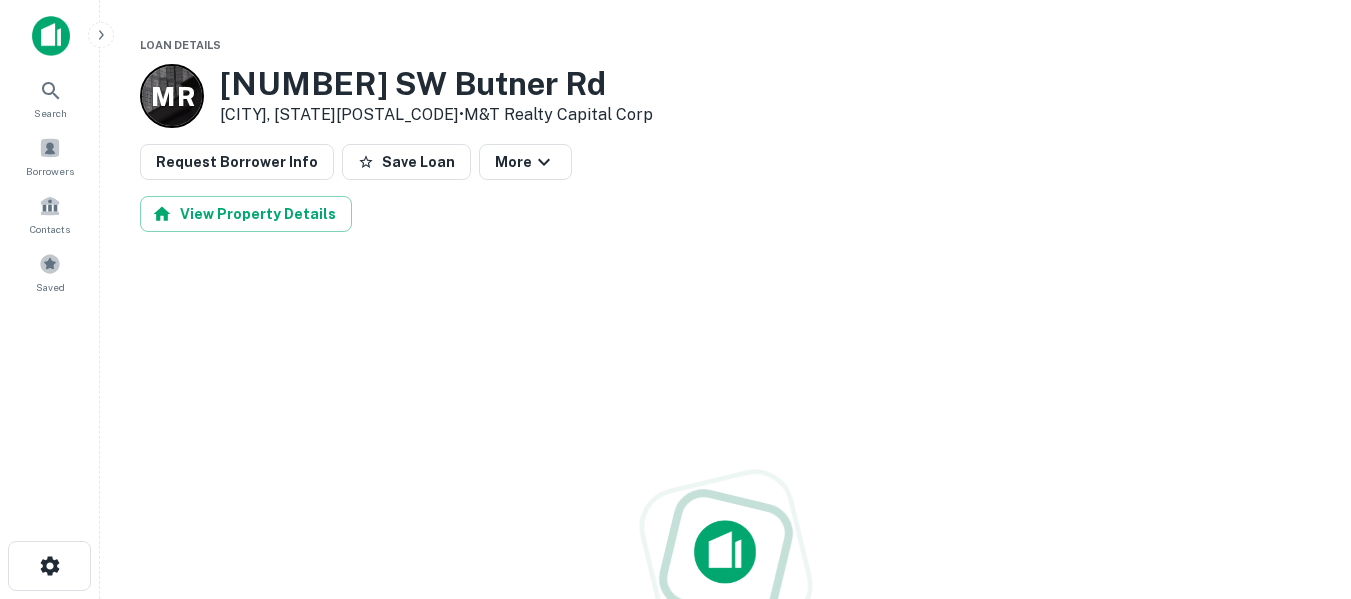 scroll, scrollTop: 0, scrollLeft: 0, axis: both 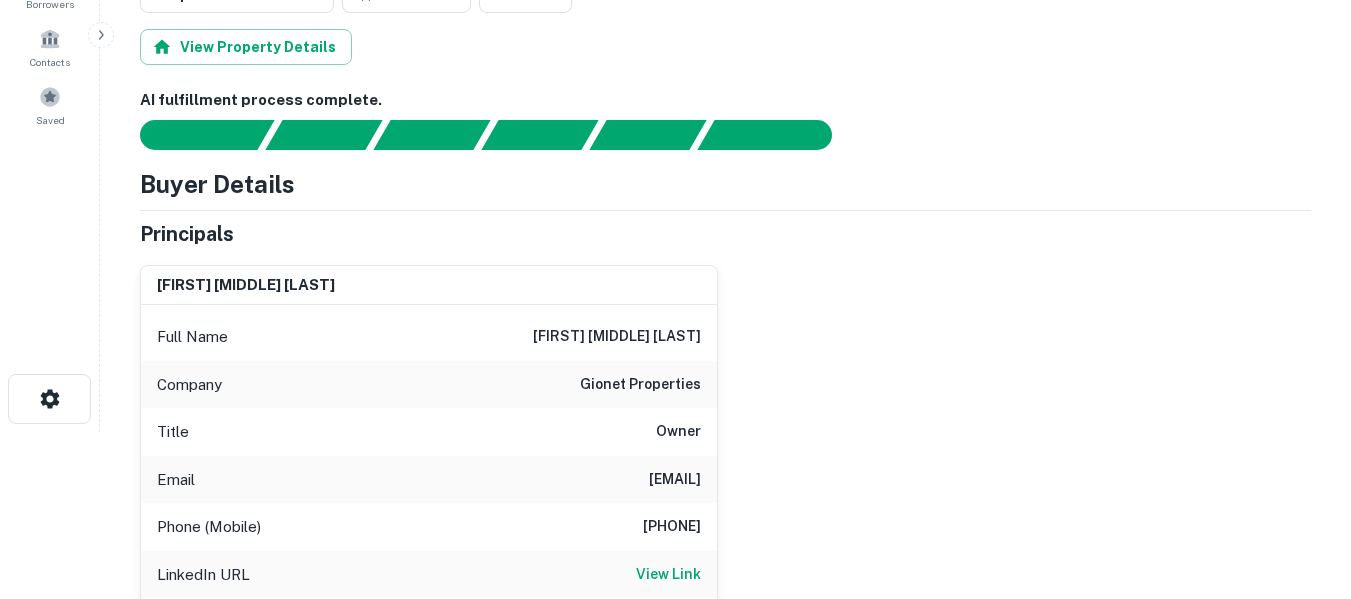 drag, startPoint x: 557, startPoint y: 475, endPoint x: 697, endPoint y: 485, distance: 140.35669 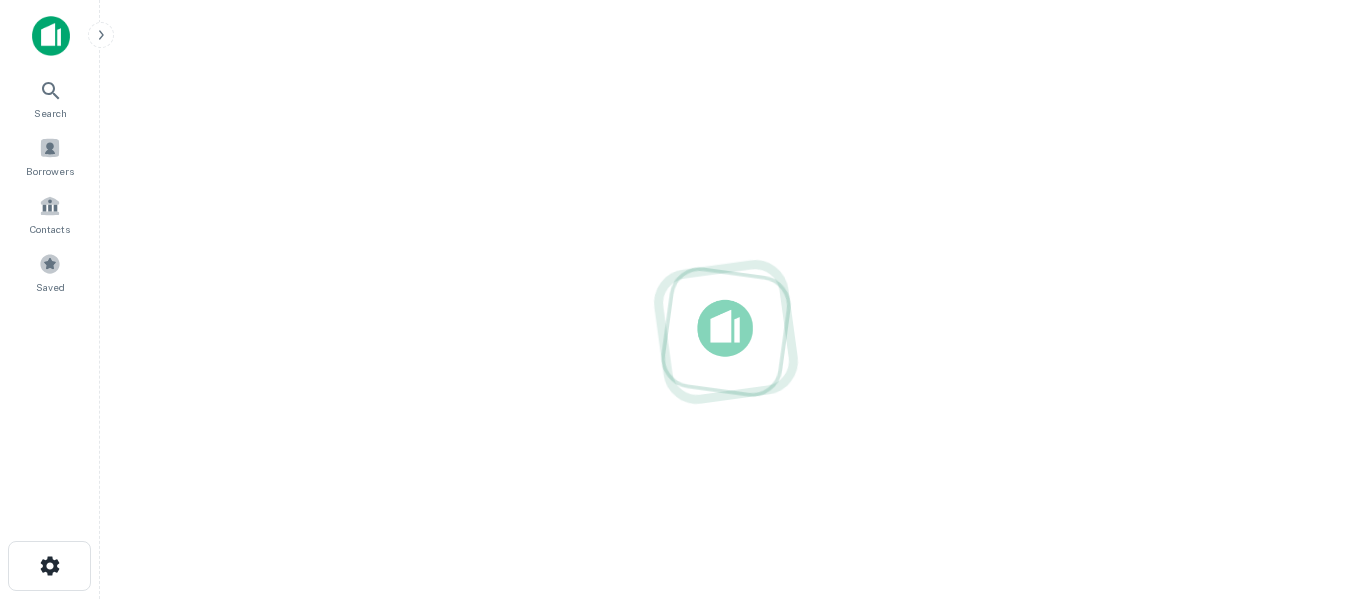 scroll, scrollTop: 0, scrollLeft: 0, axis: both 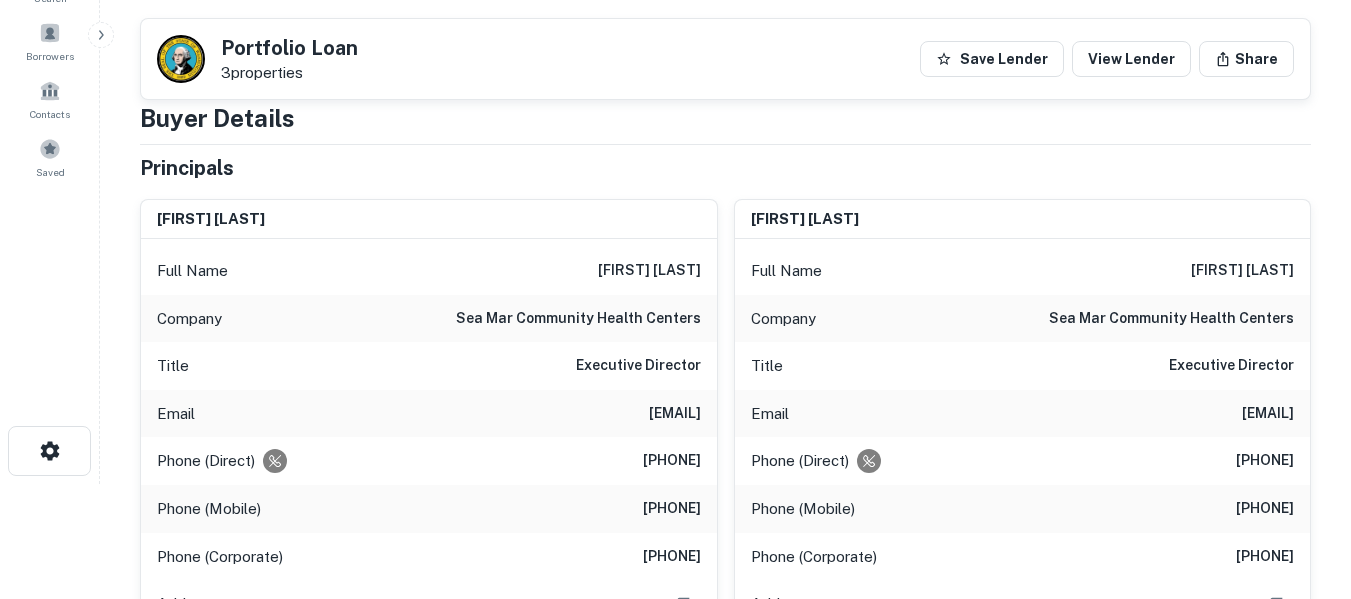 drag, startPoint x: 508, startPoint y: 417, endPoint x: 704, endPoint y: 433, distance: 196.65198 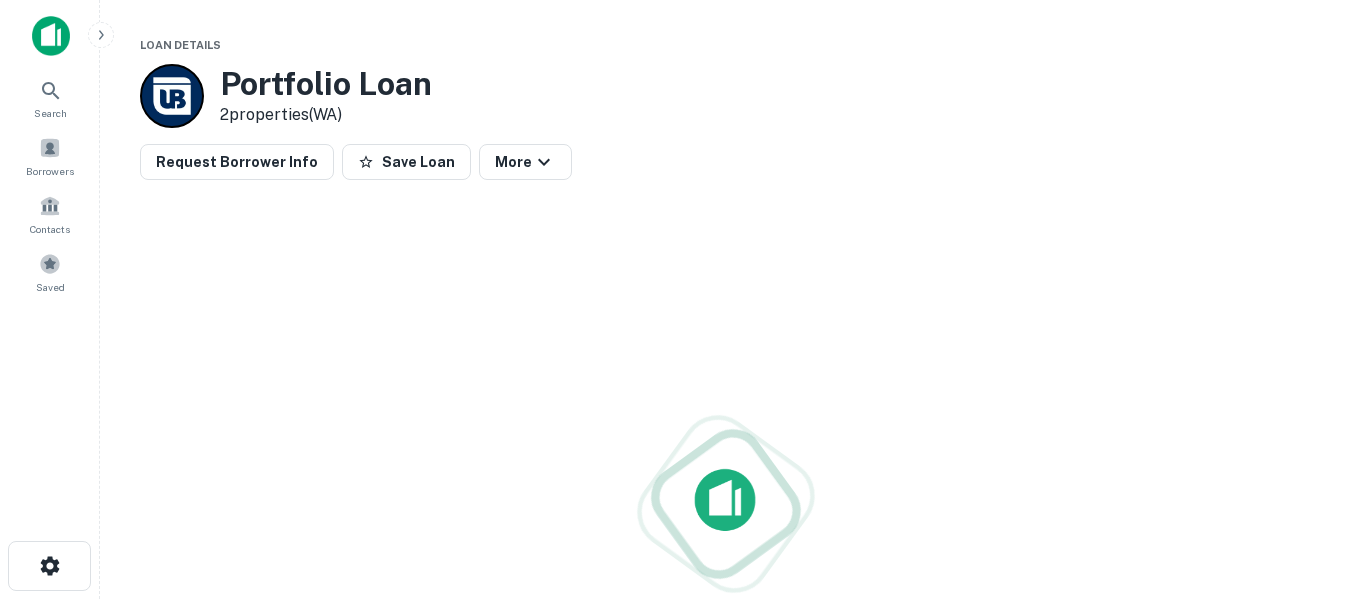 scroll, scrollTop: 0, scrollLeft: 0, axis: both 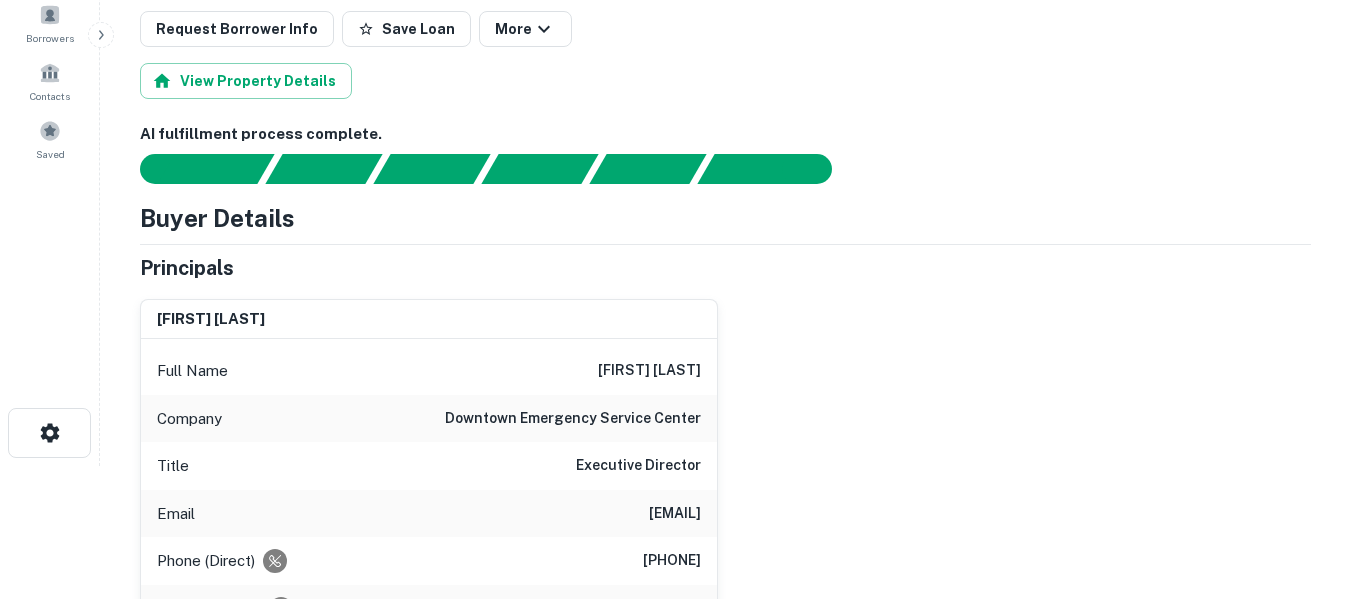 drag, startPoint x: 574, startPoint y: 516, endPoint x: 697, endPoint y: 515, distance: 123.00407 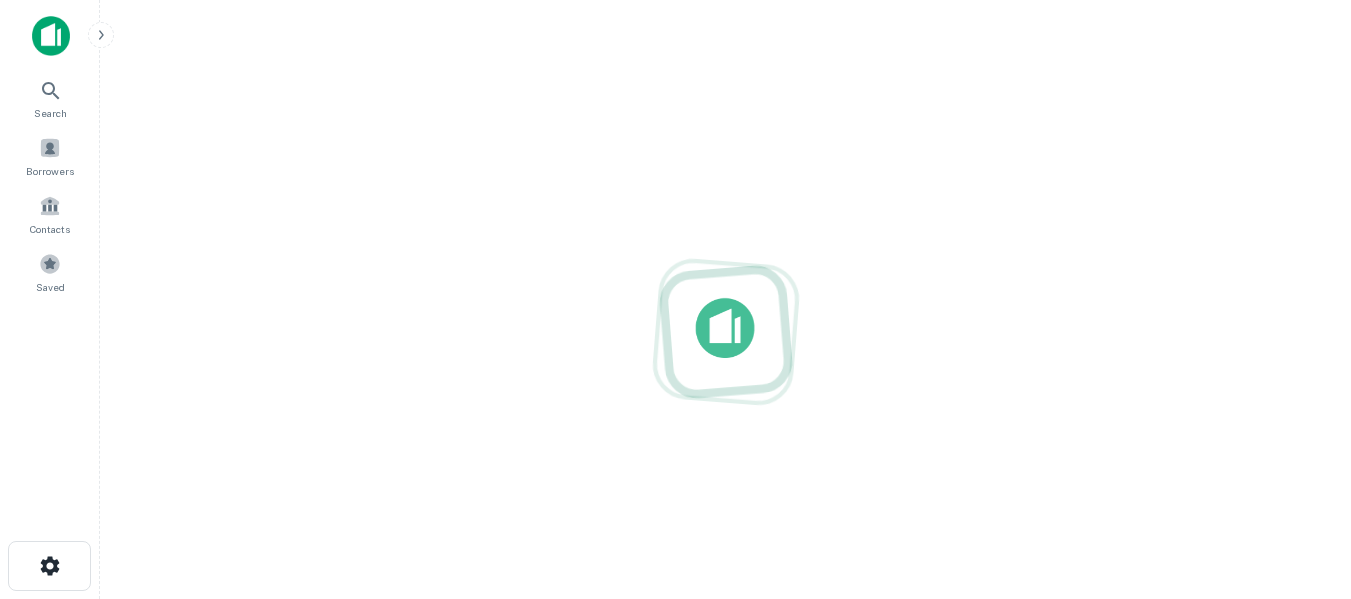 scroll, scrollTop: 0, scrollLeft: 0, axis: both 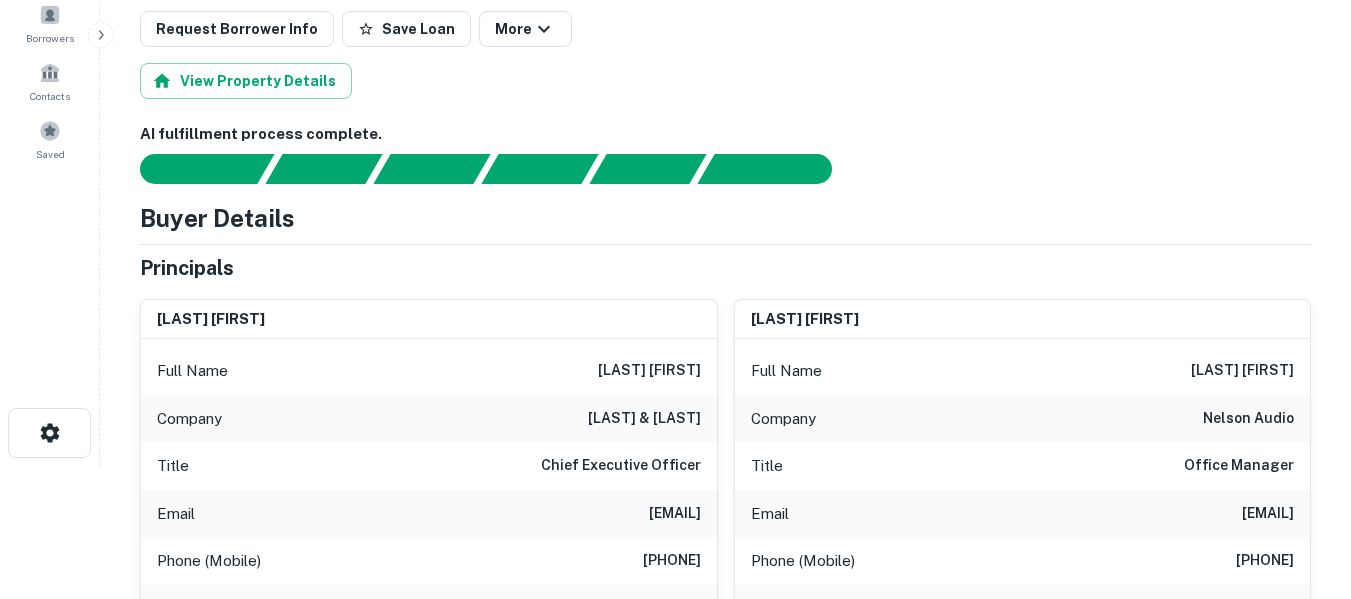 drag, startPoint x: 507, startPoint y: 513, endPoint x: 703, endPoint y: 523, distance: 196.25494 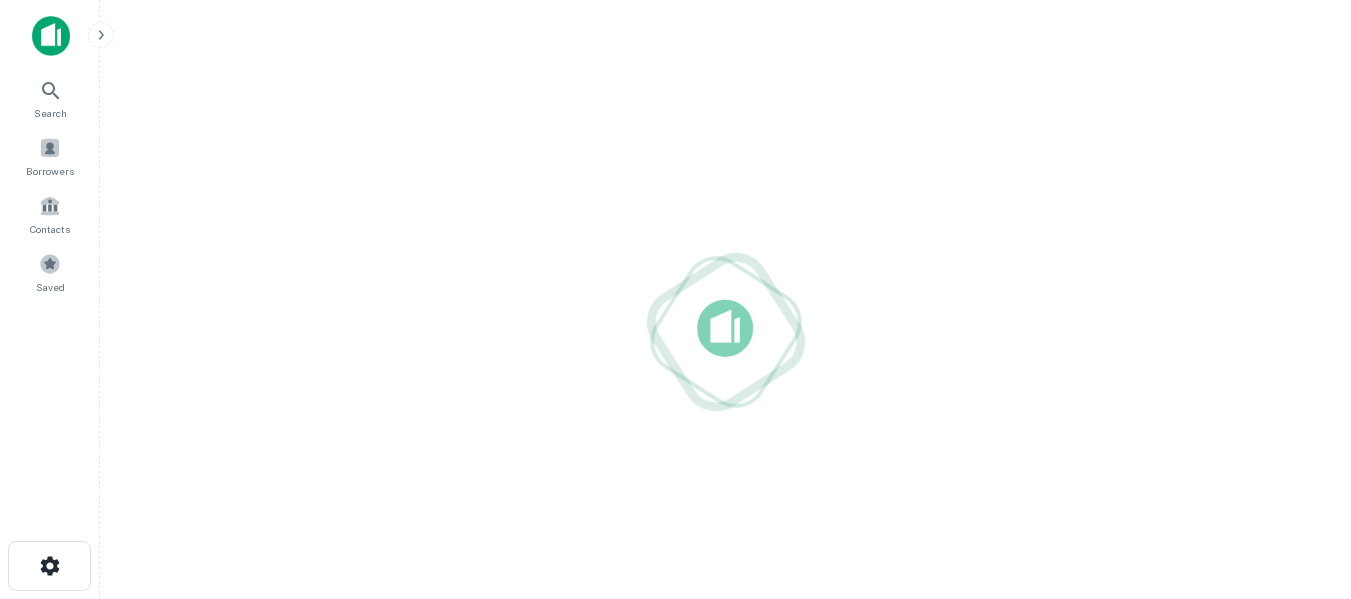 scroll, scrollTop: 0, scrollLeft: 0, axis: both 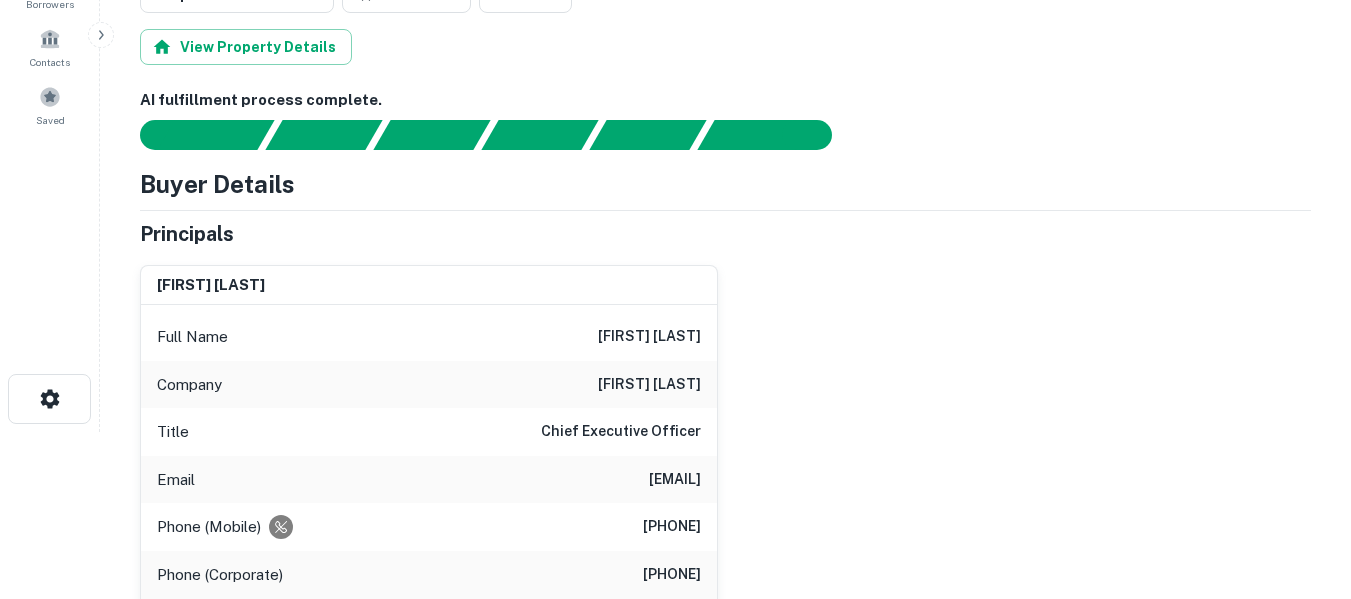 drag, startPoint x: 566, startPoint y: 481, endPoint x: 702, endPoint y: 477, distance: 136.0588 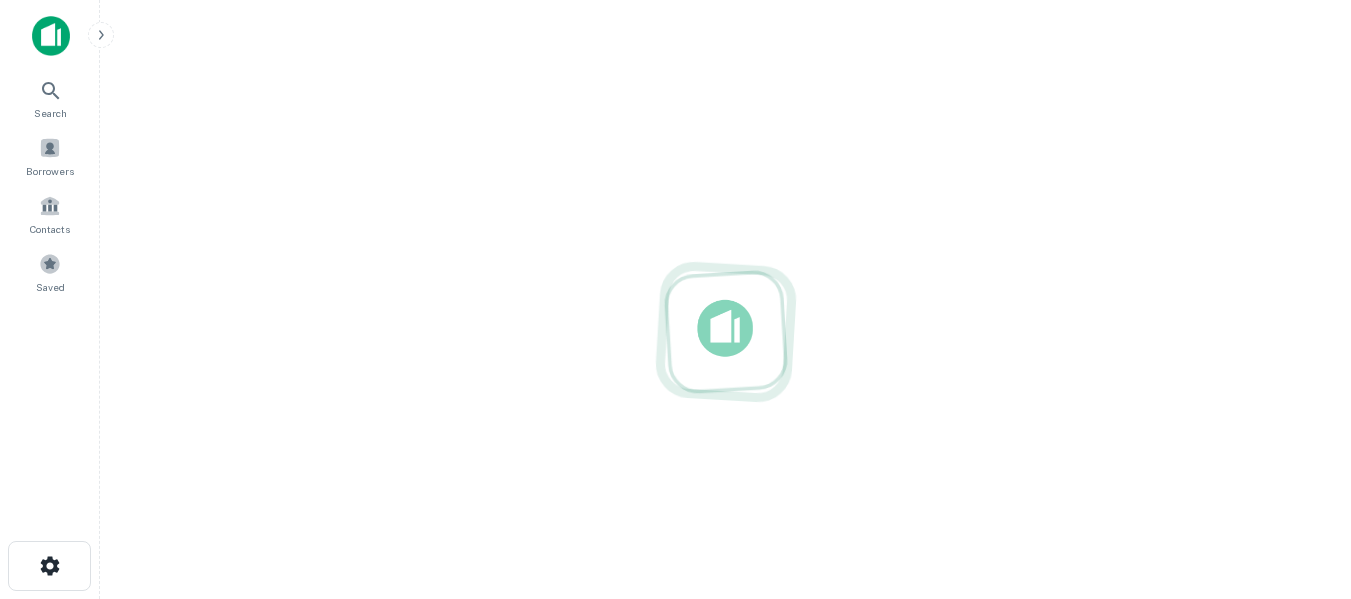 scroll, scrollTop: 0, scrollLeft: 0, axis: both 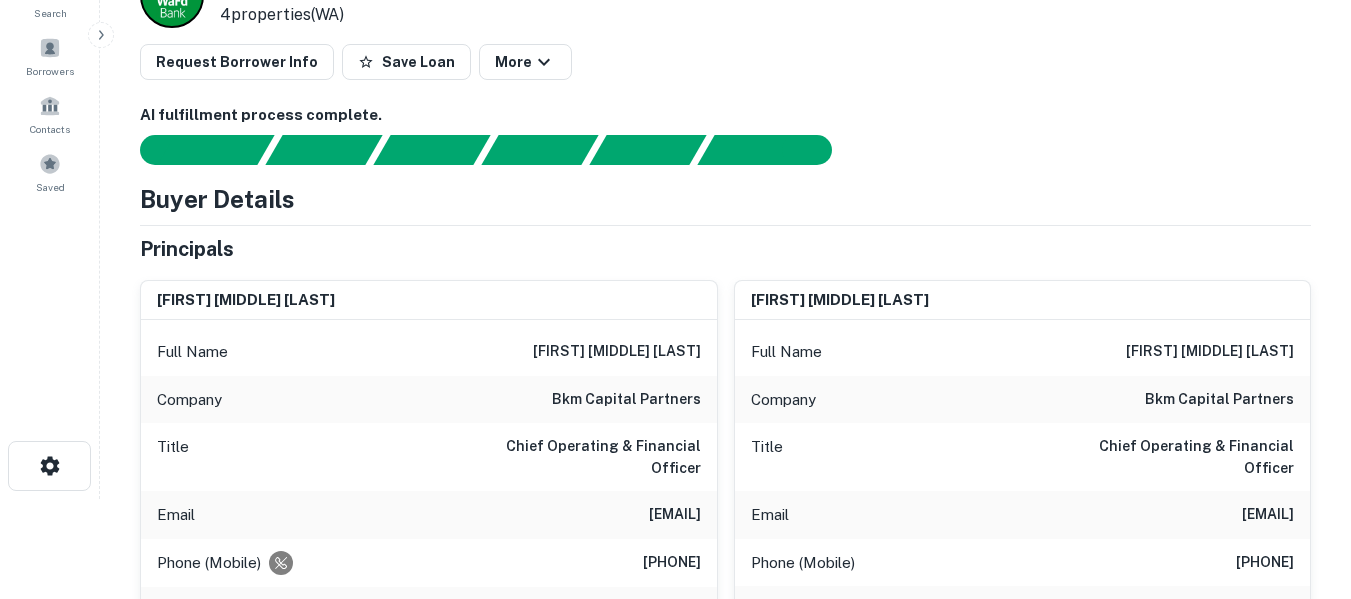 drag, startPoint x: 461, startPoint y: 493, endPoint x: 703, endPoint y: 503, distance: 242.20653 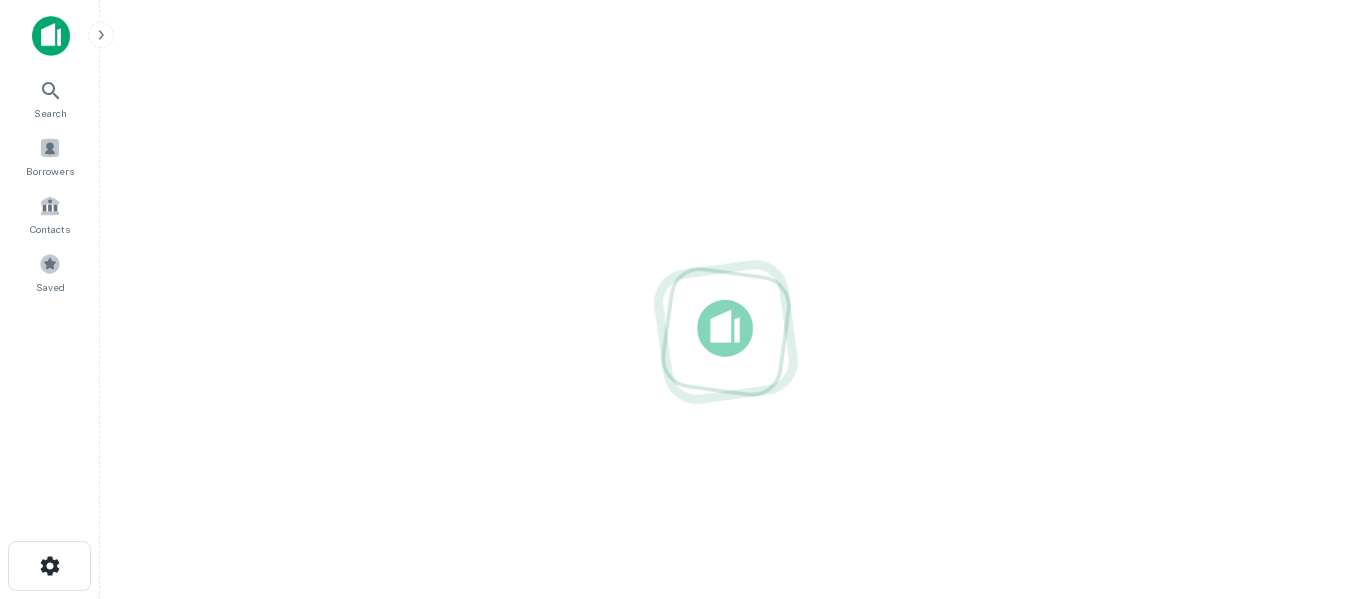 scroll, scrollTop: 0, scrollLeft: 0, axis: both 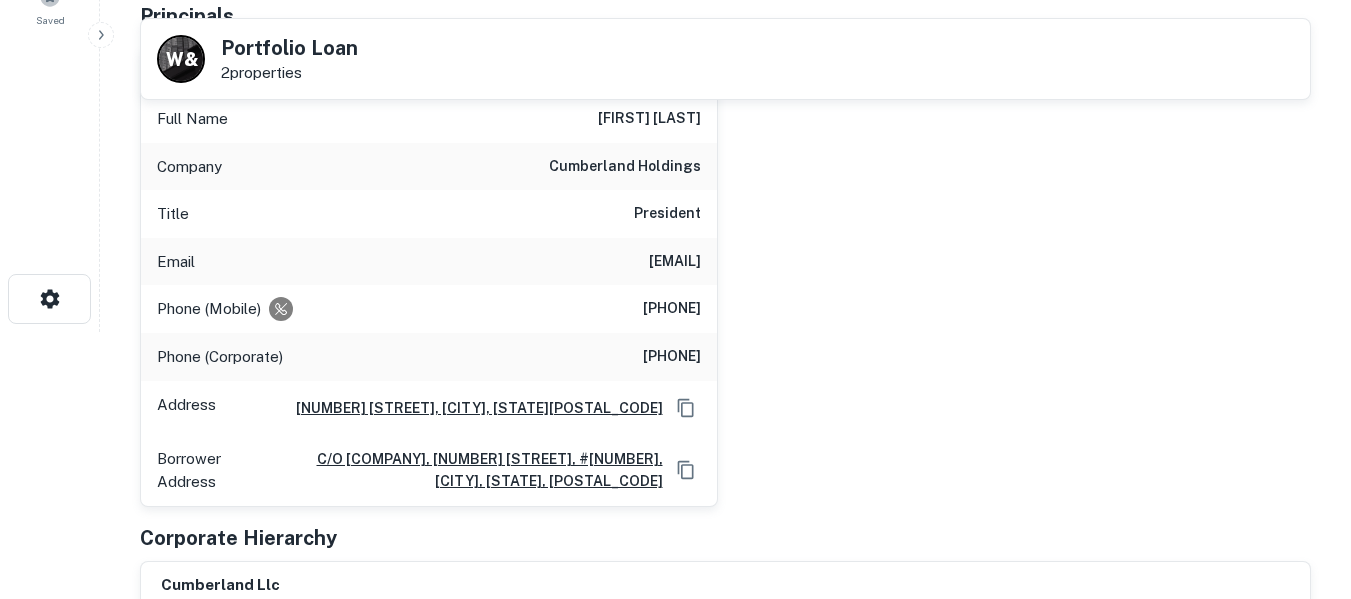 drag, startPoint x: 459, startPoint y: 260, endPoint x: 673, endPoint y: 284, distance: 215.34158 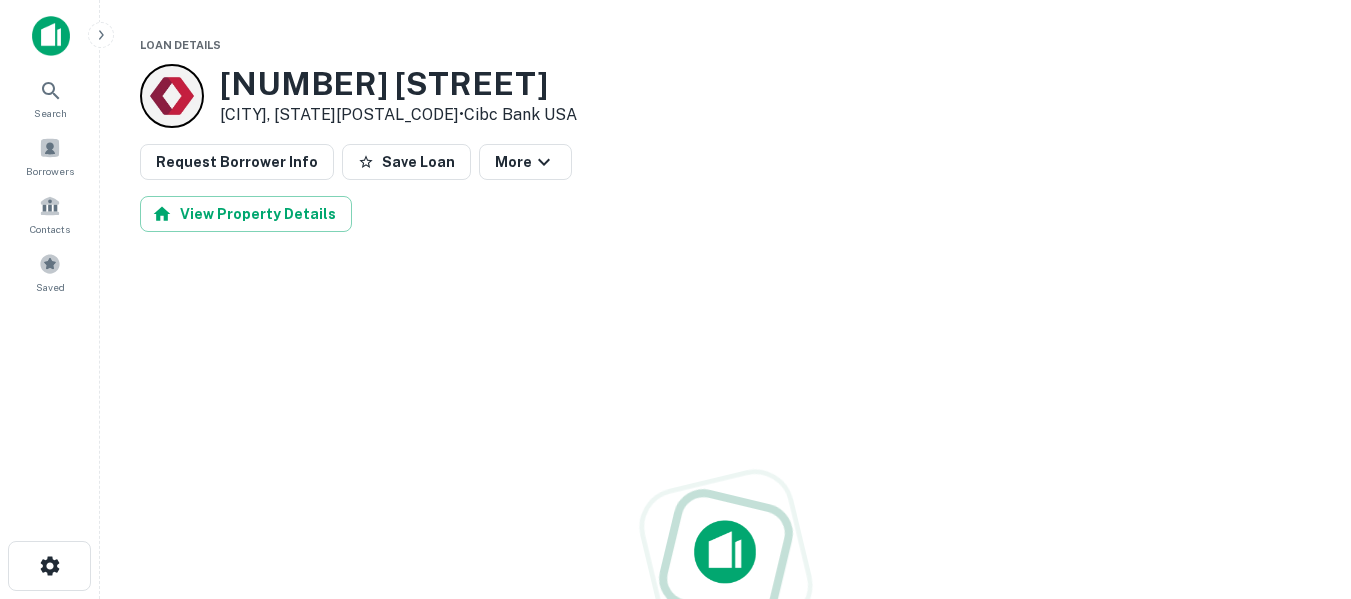 scroll, scrollTop: 0, scrollLeft: 0, axis: both 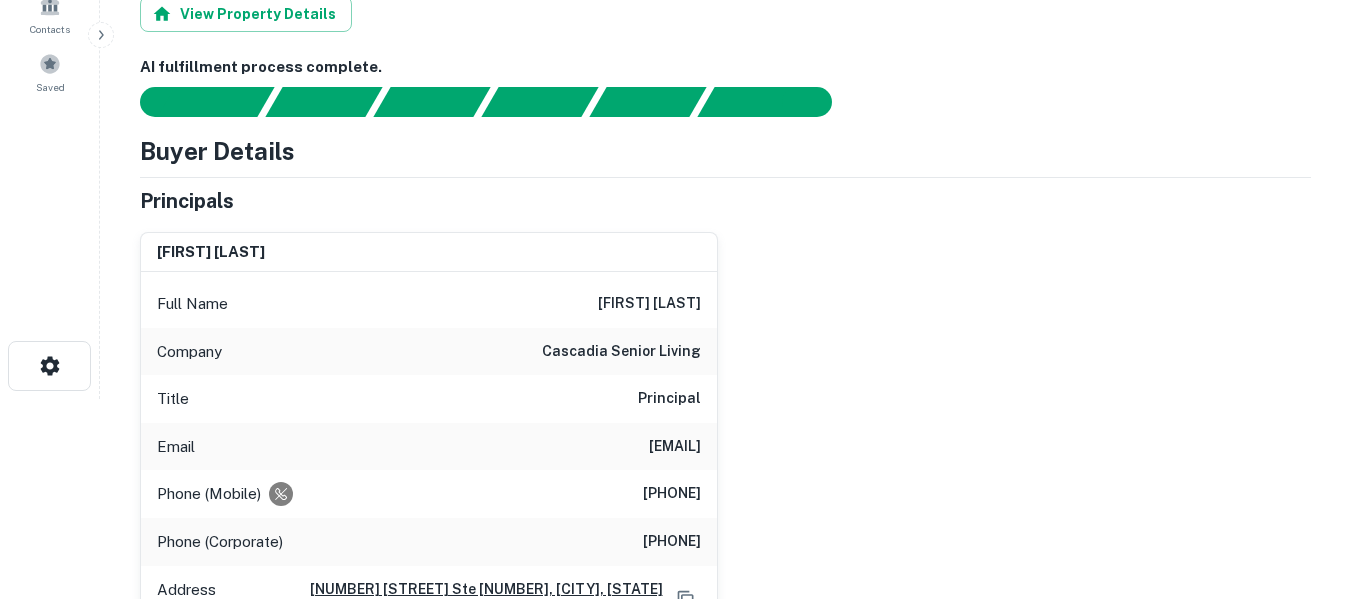 drag, startPoint x: 486, startPoint y: 447, endPoint x: 692, endPoint y: 443, distance: 206.03883 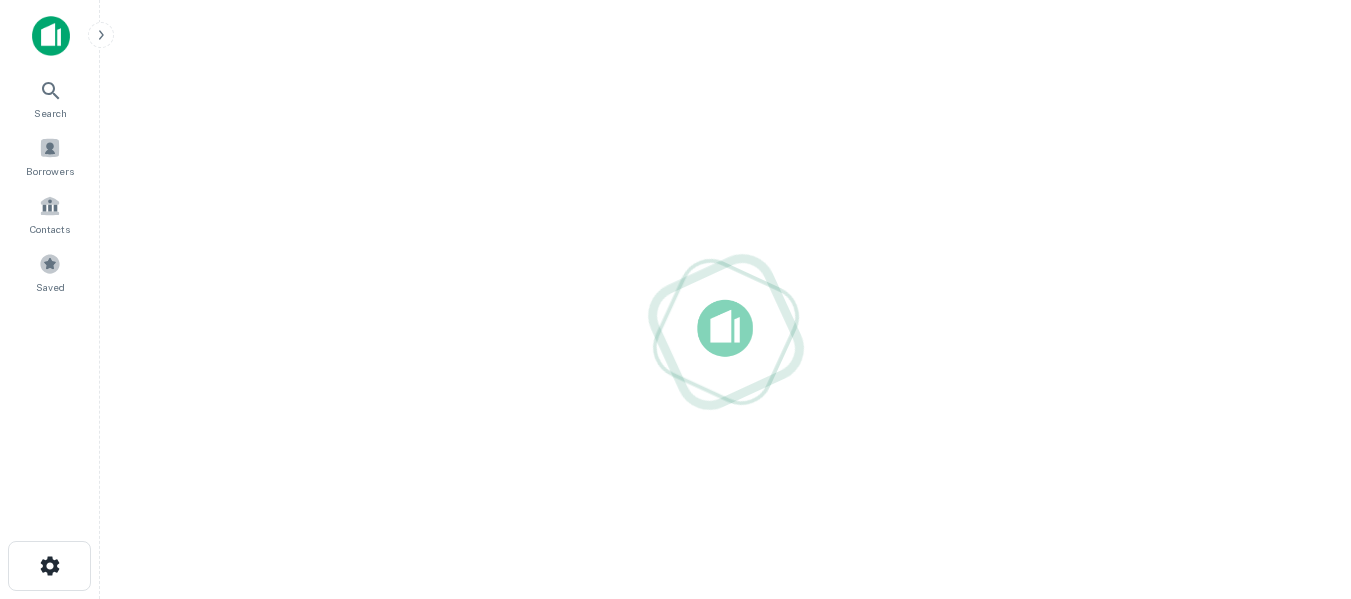 scroll, scrollTop: 0, scrollLeft: 0, axis: both 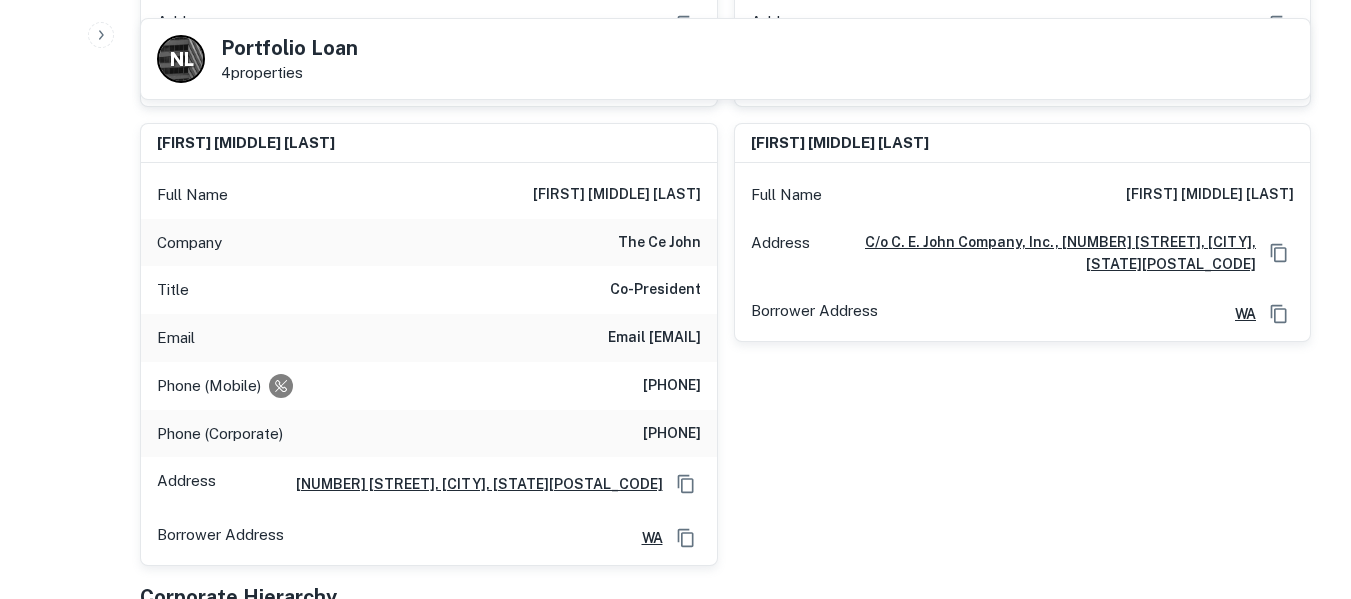 drag, startPoint x: 536, startPoint y: 341, endPoint x: 699, endPoint y: 339, distance: 163.01227 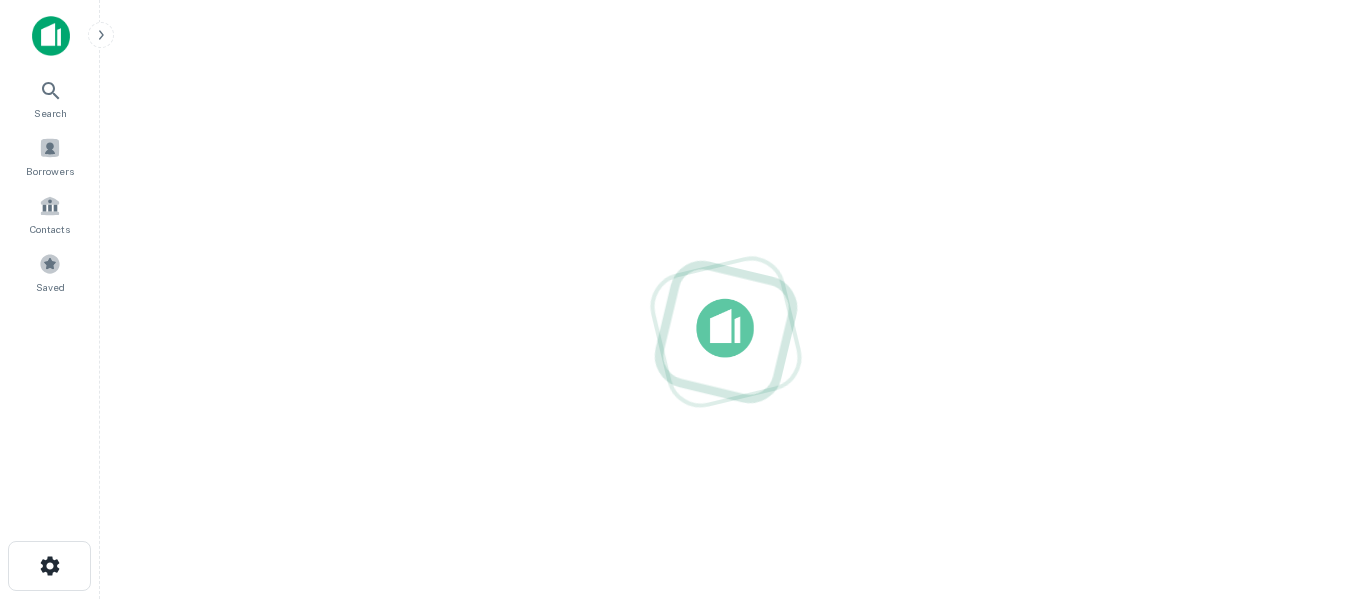 scroll, scrollTop: 0, scrollLeft: 0, axis: both 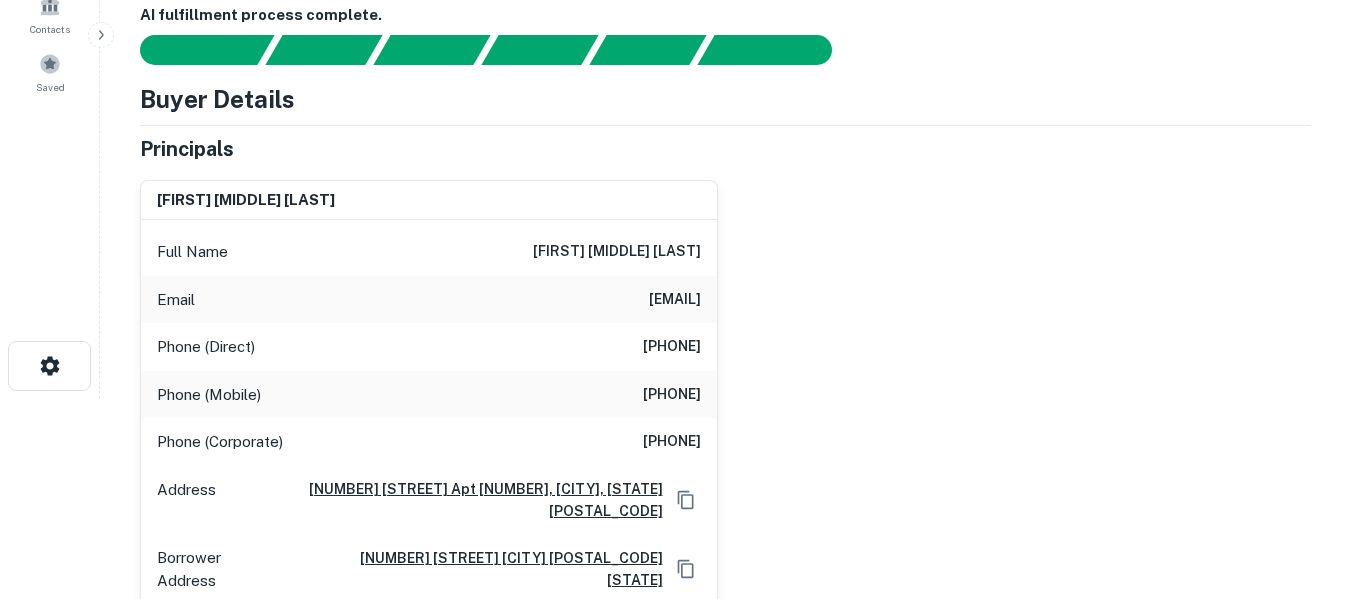 drag, startPoint x: 569, startPoint y: 299, endPoint x: 705, endPoint y: 301, distance: 136.01471 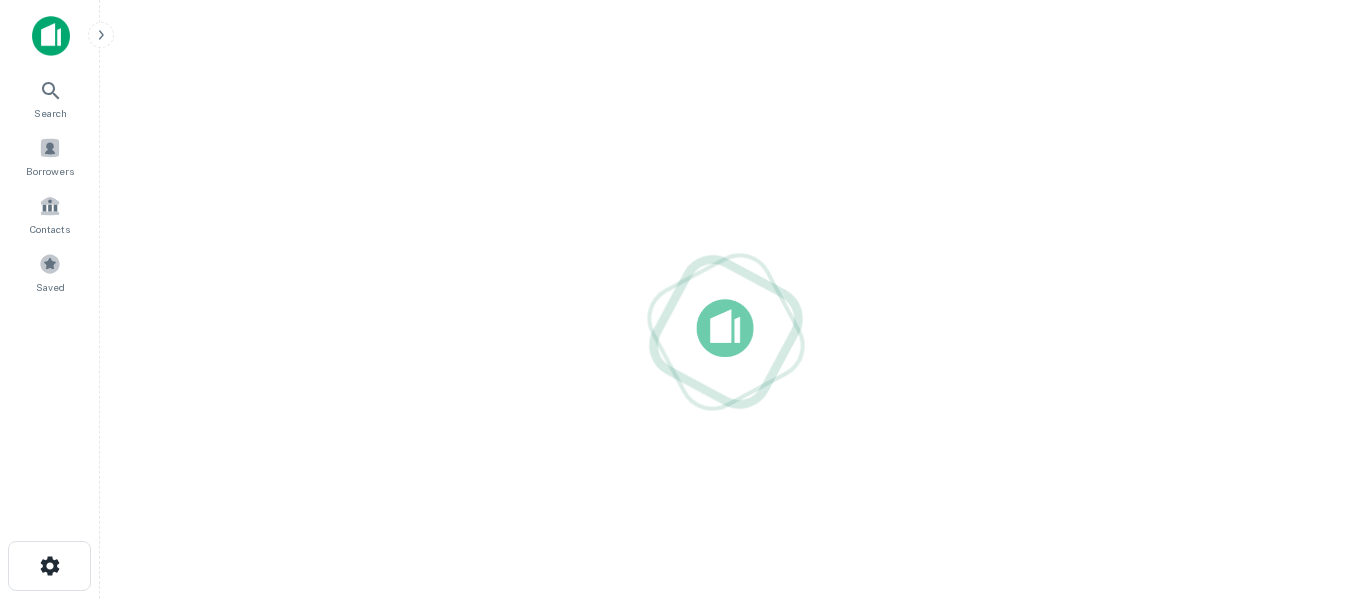 scroll, scrollTop: 0, scrollLeft: 0, axis: both 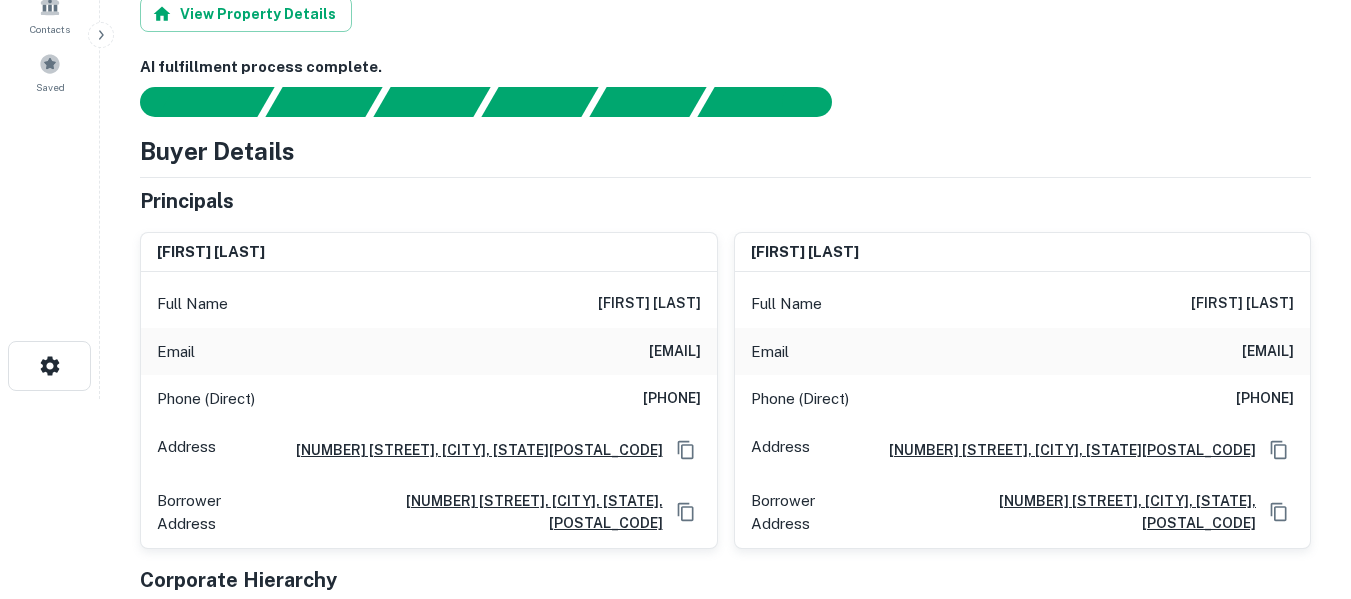 drag, startPoint x: 553, startPoint y: 345, endPoint x: 699, endPoint y: 361, distance: 146.8741 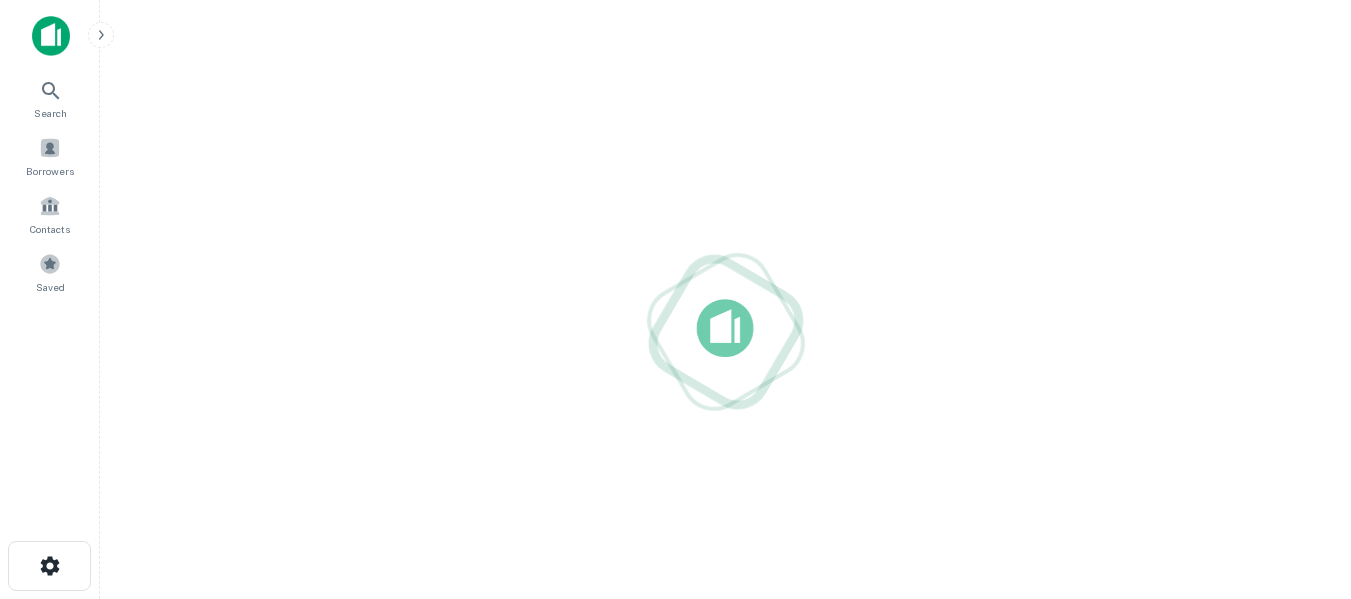 scroll, scrollTop: 0, scrollLeft: 0, axis: both 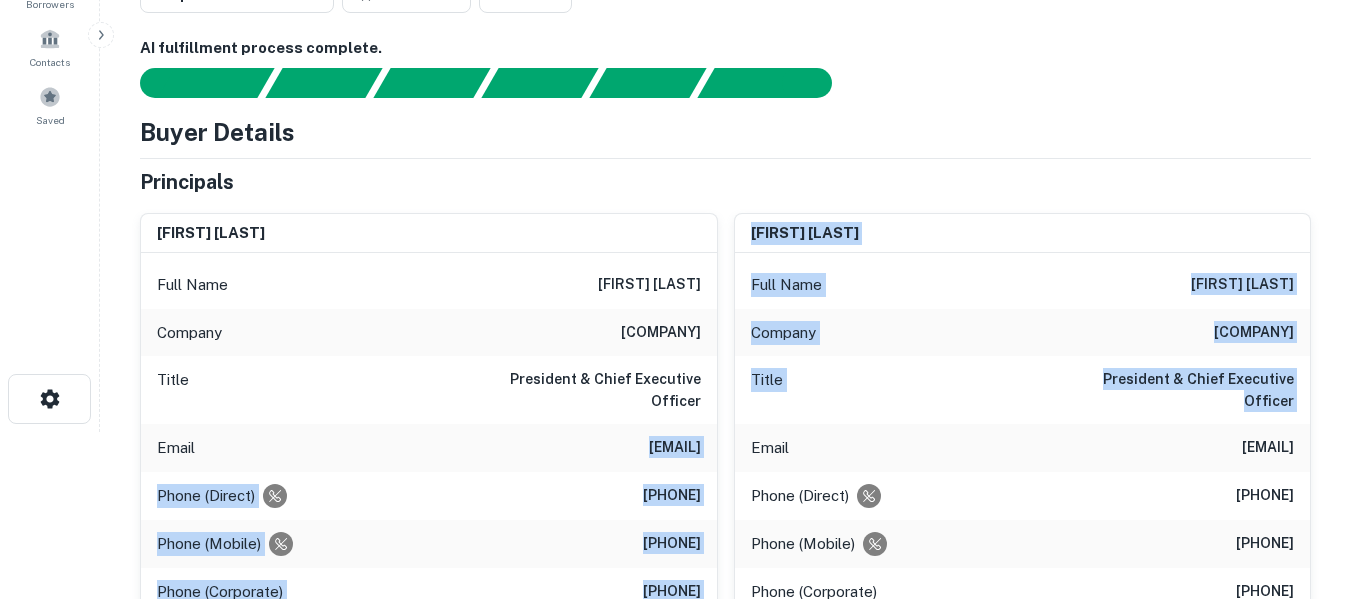 drag, startPoint x: 541, startPoint y: 427, endPoint x: 737, endPoint y: 425, distance: 196.01021 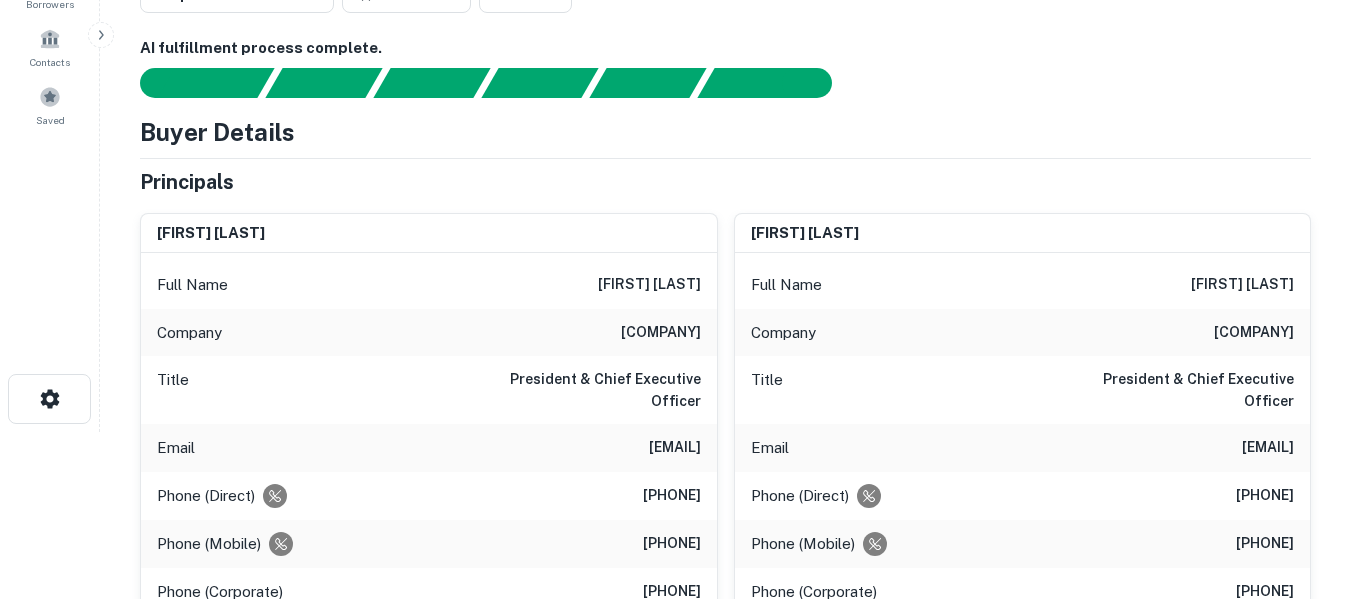 drag, startPoint x: 699, startPoint y: 428, endPoint x: 548, endPoint y: 429, distance: 151.00331 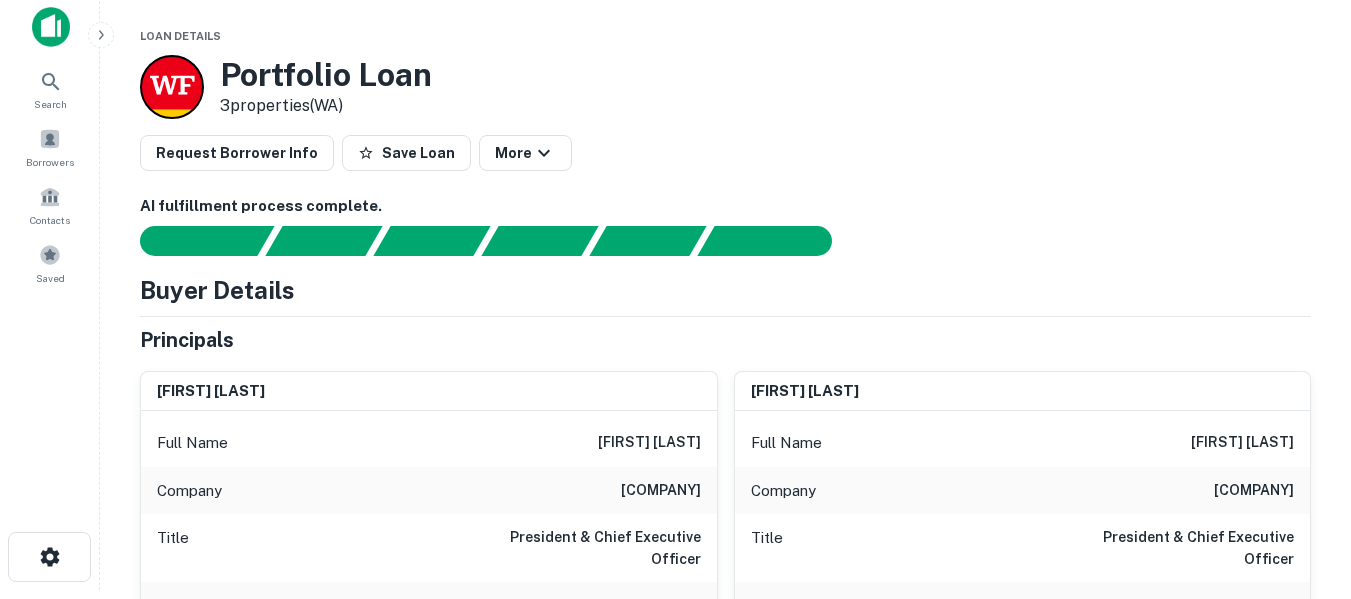 scroll, scrollTop: 0, scrollLeft: 0, axis: both 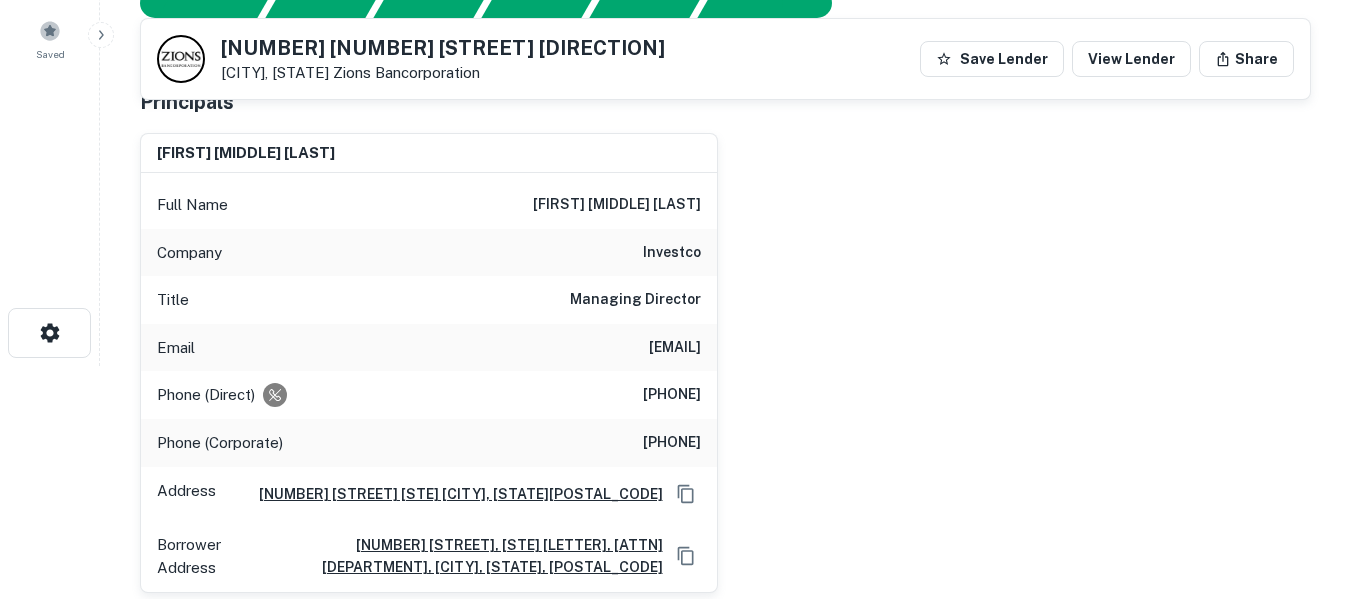 drag, startPoint x: 521, startPoint y: 353, endPoint x: 701, endPoint y: 353, distance: 180 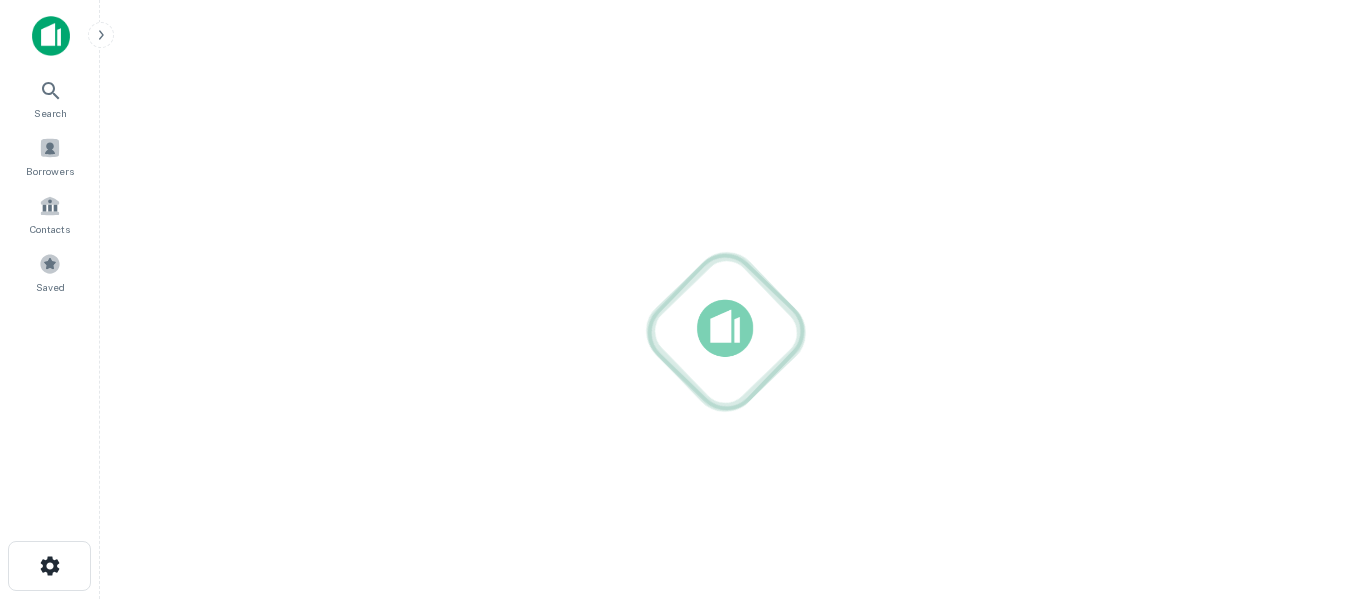 scroll, scrollTop: 0, scrollLeft: 0, axis: both 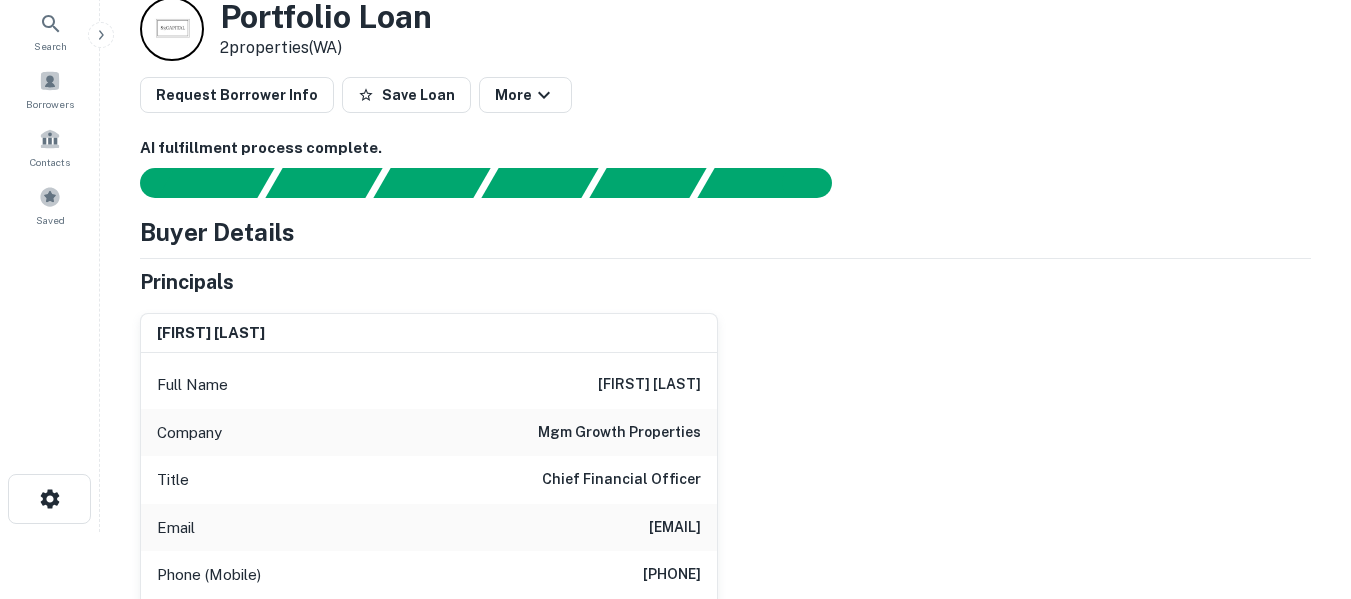 drag, startPoint x: 551, startPoint y: 522, endPoint x: 698, endPoint y: 526, distance: 147.05441 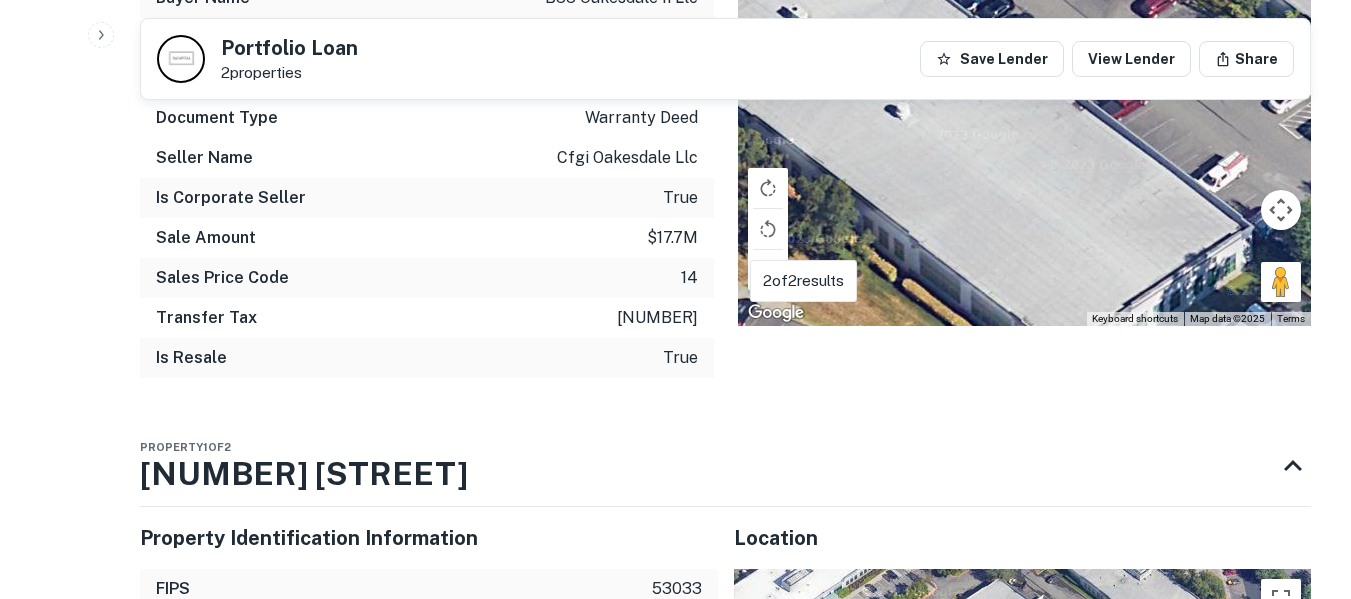 scroll, scrollTop: 1900, scrollLeft: 0, axis: vertical 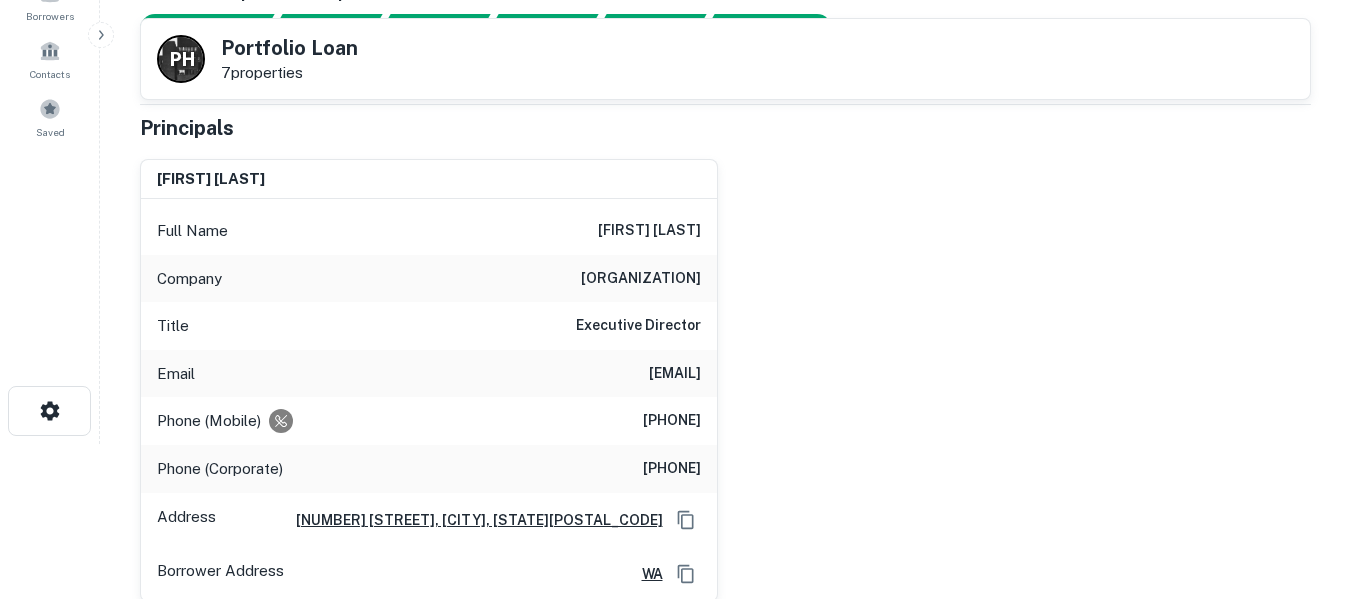 drag, startPoint x: 508, startPoint y: 373, endPoint x: 700, endPoint y: 386, distance: 192.4396 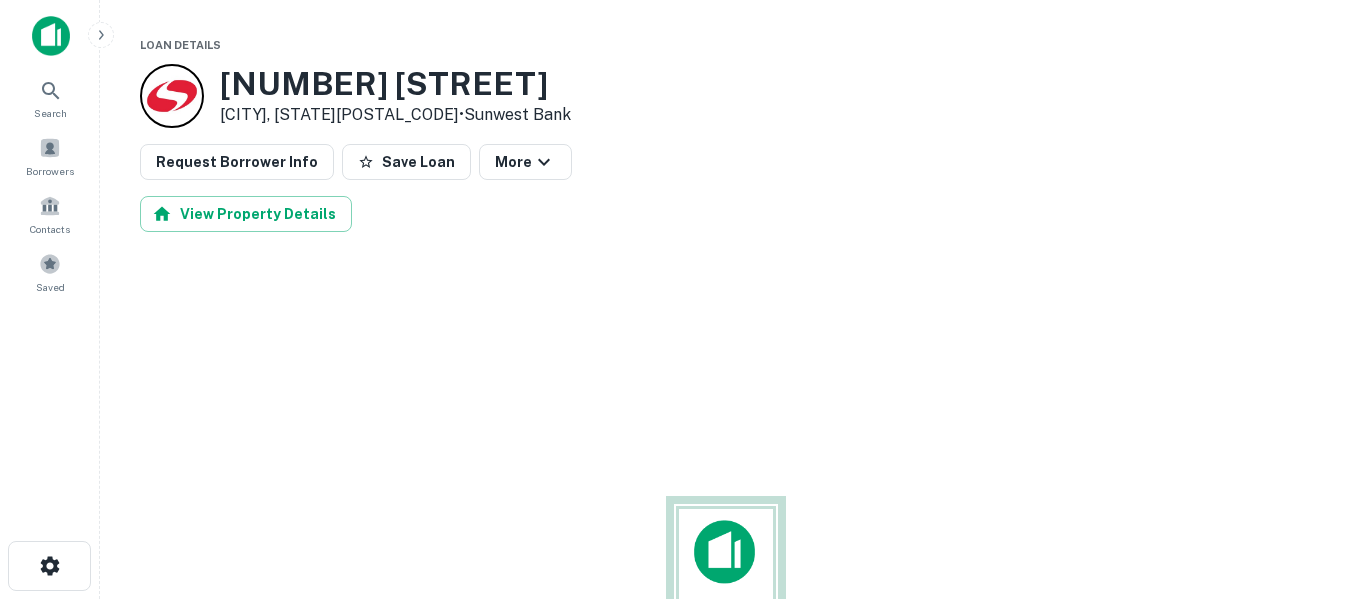 scroll, scrollTop: 0, scrollLeft: 0, axis: both 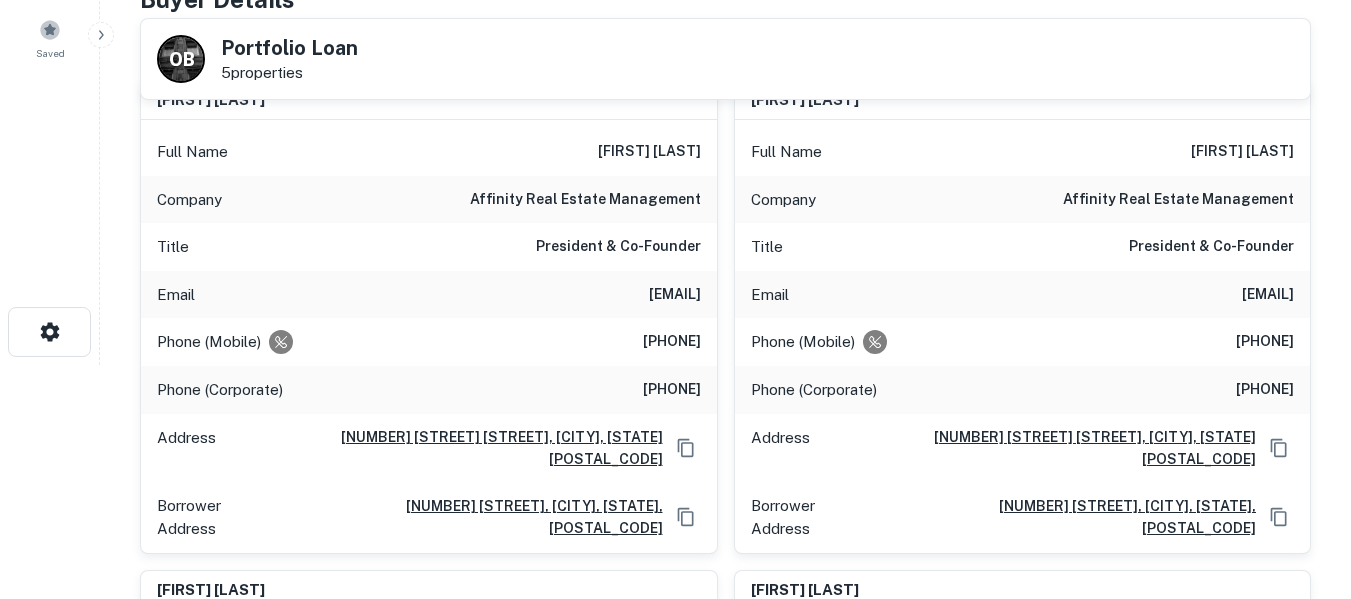 drag, startPoint x: 534, startPoint y: 291, endPoint x: 700, endPoint y: 299, distance: 166.19266 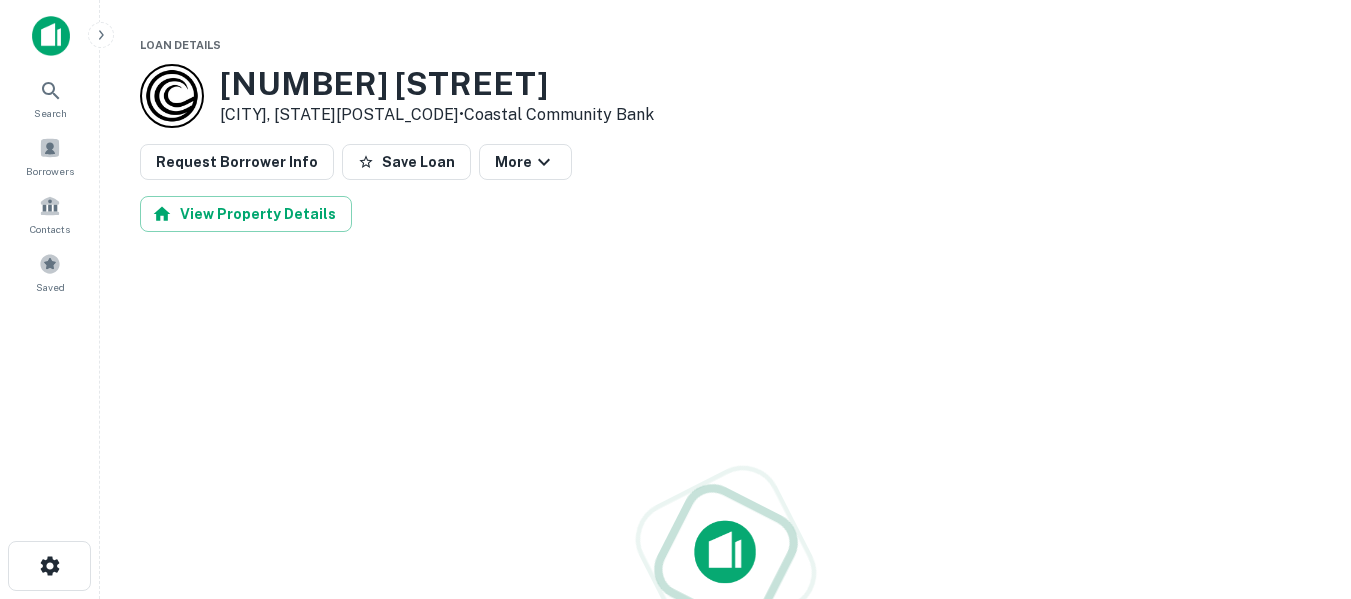 scroll, scrollTop: 0, scrollLeft: 0, axis: both 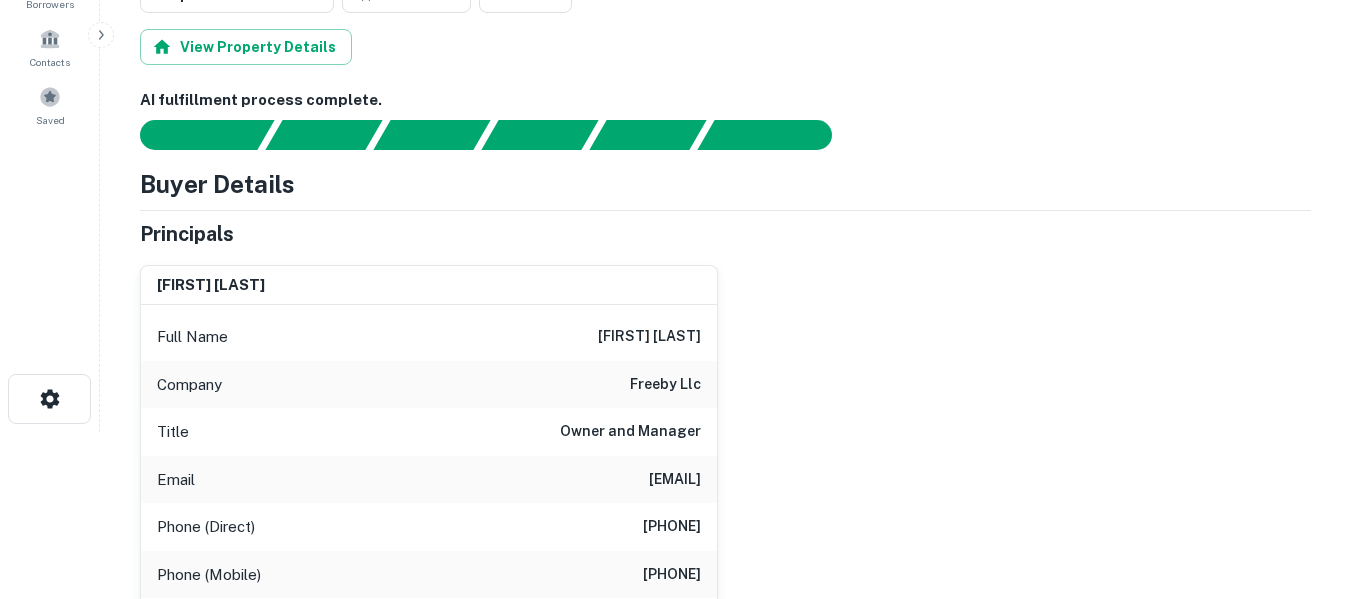 drag, startPoint x: 525, startPoint y: 473, endPoint x: 701, endPoint y: 479, distance: 176.10225 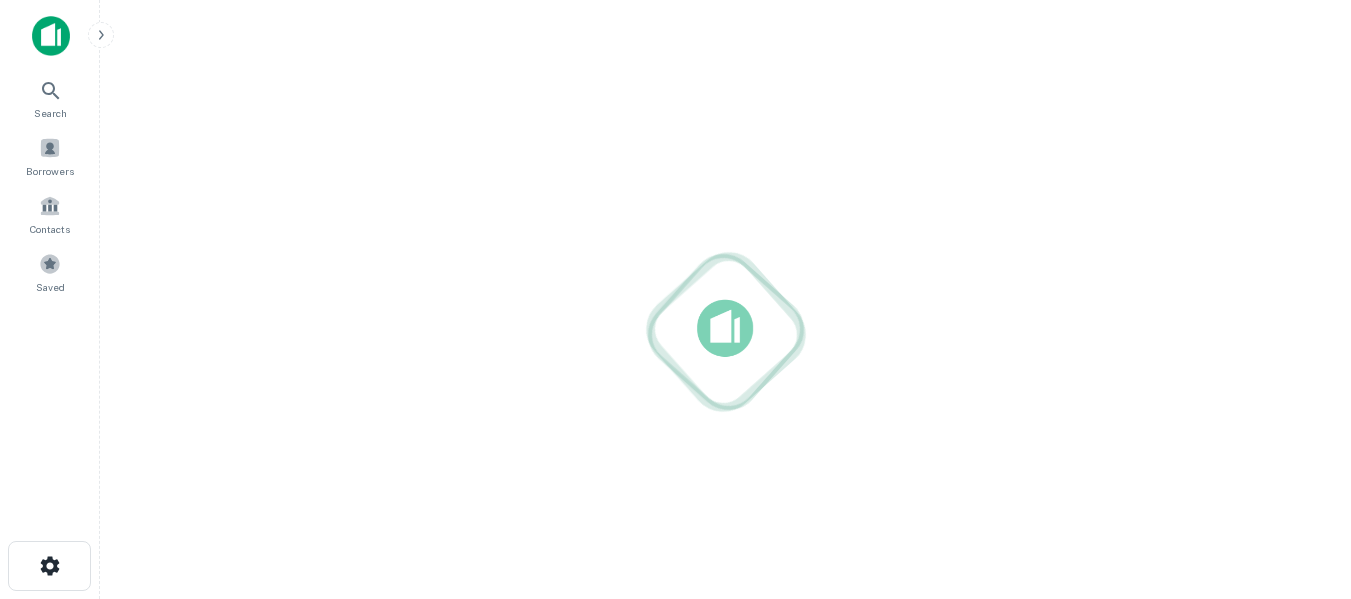 scroll, scrollTop: 0, scrollLeft: 0, axis: both 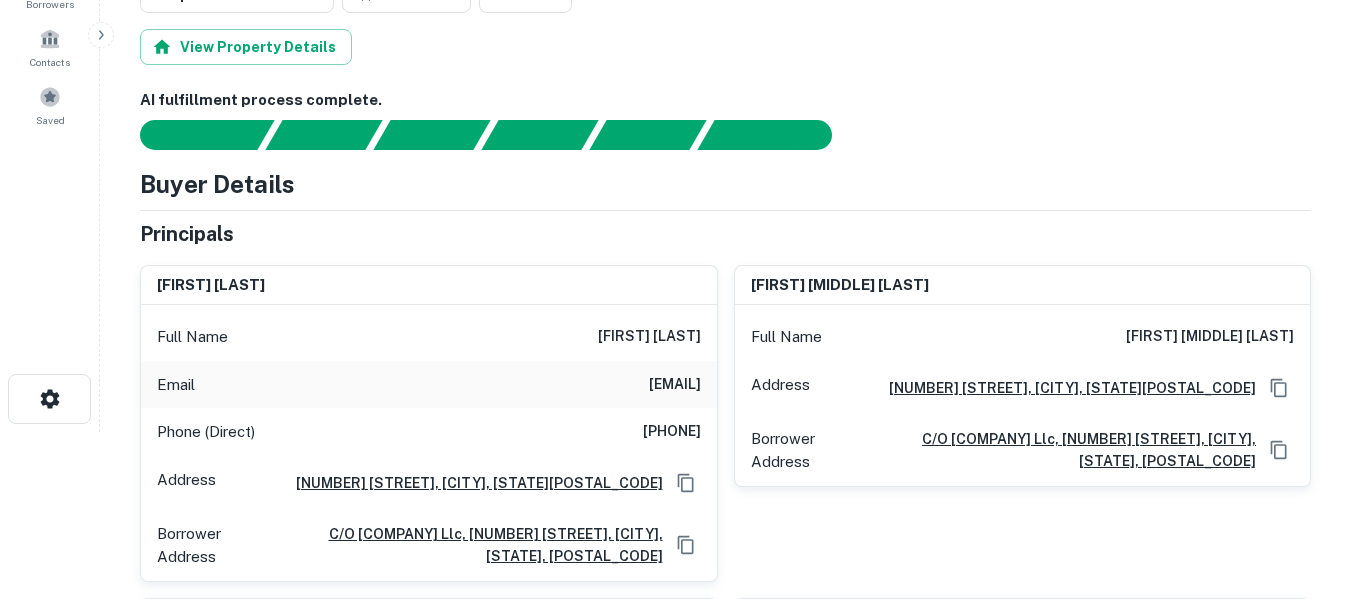 drag, startPoint x: 546, startPoint y: 383, endPoint x: 702, endPoint y: 392, distance: 156.2594 